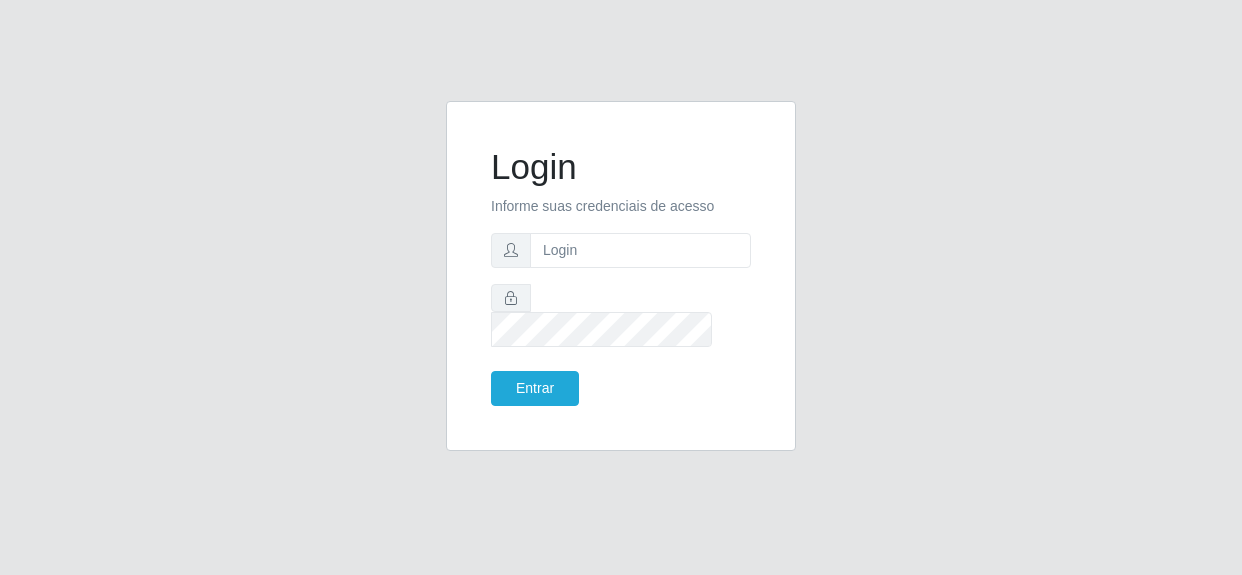 scroll, scrollTop: 0, scrollLeft: 0, axis: both 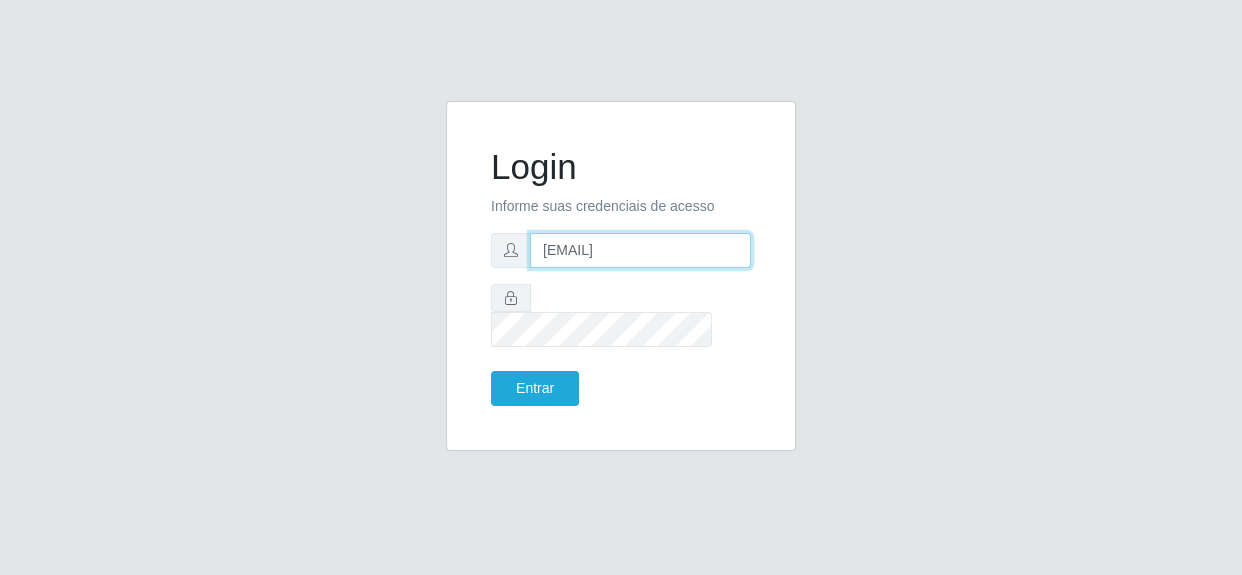 drag, startPoint x: 649, startPoint y: 266, endPoint x: 661, endPoint y: 265, distance: 12.0415945 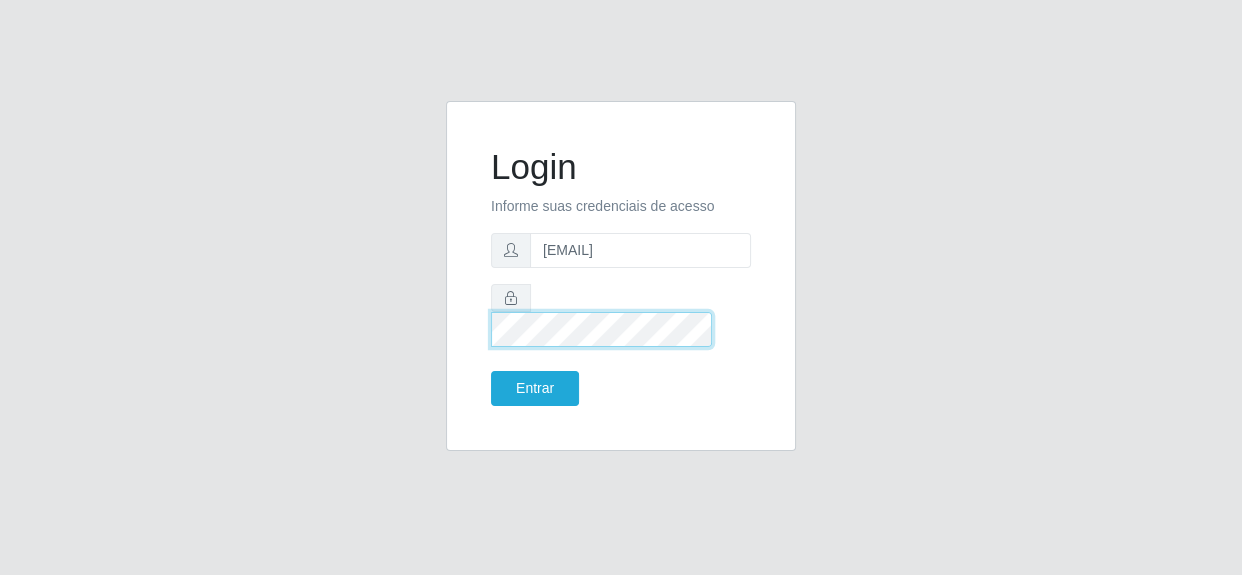 click at bounding box center [621, 315] 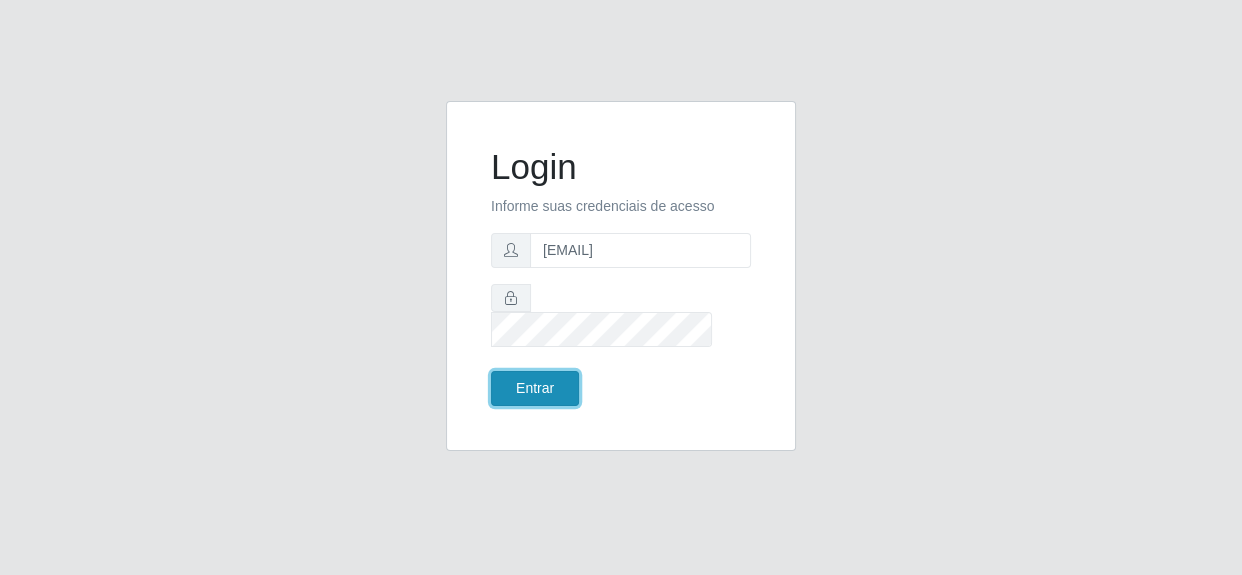 click on "Entrar" at bounding box center (535, 388) 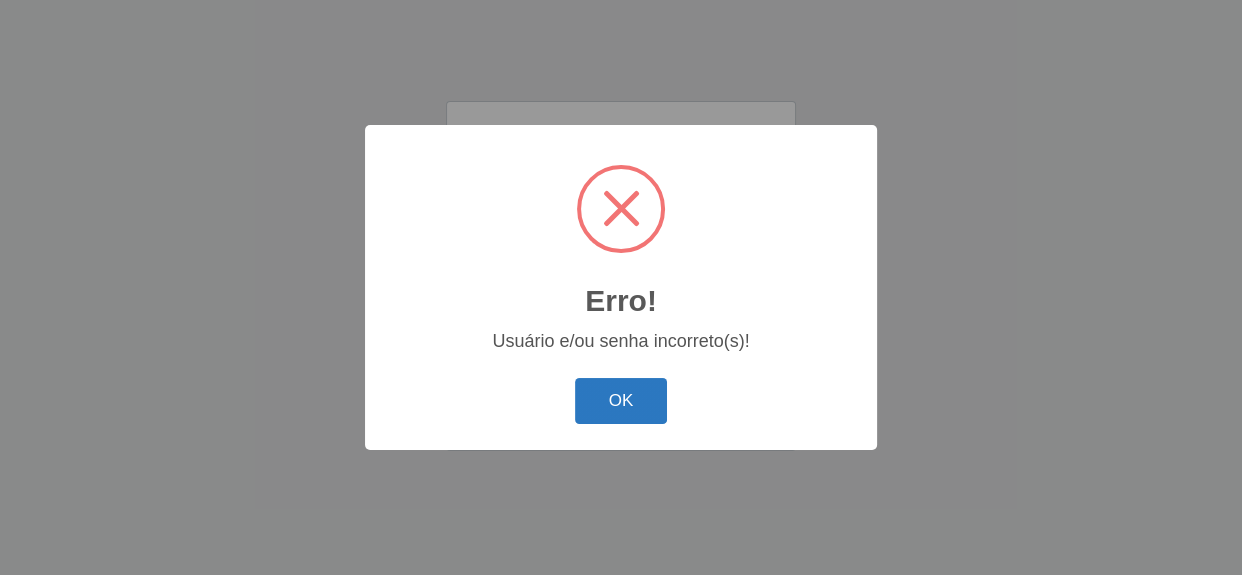 click on "OK" at bounding box center (621, 401) 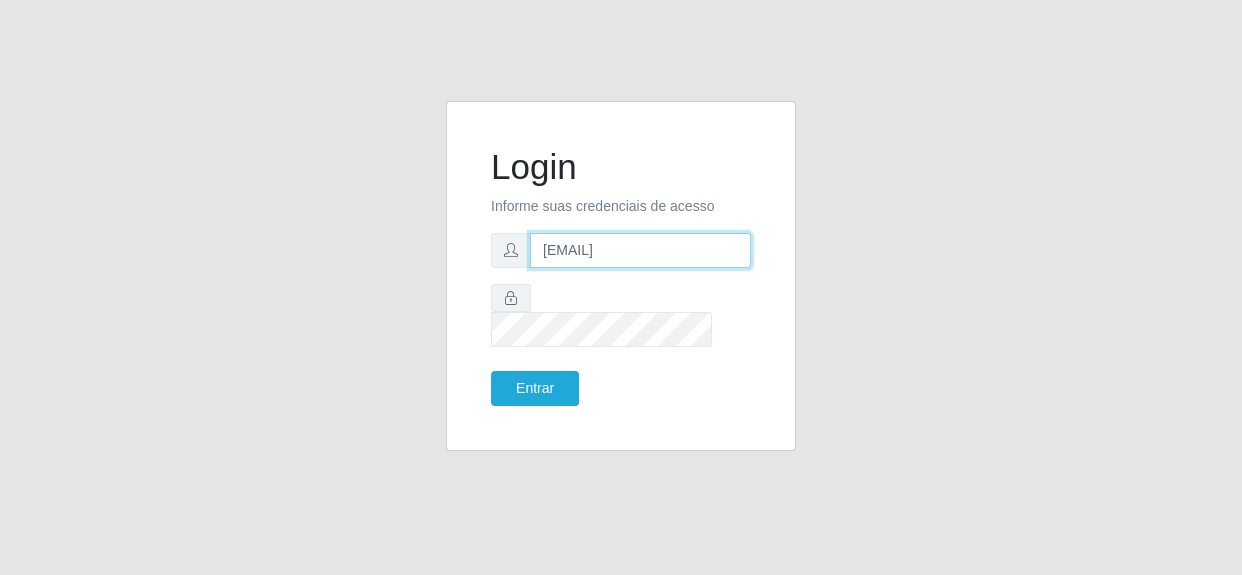 click on "[EMAIL]" at bounding box center (640, 250) 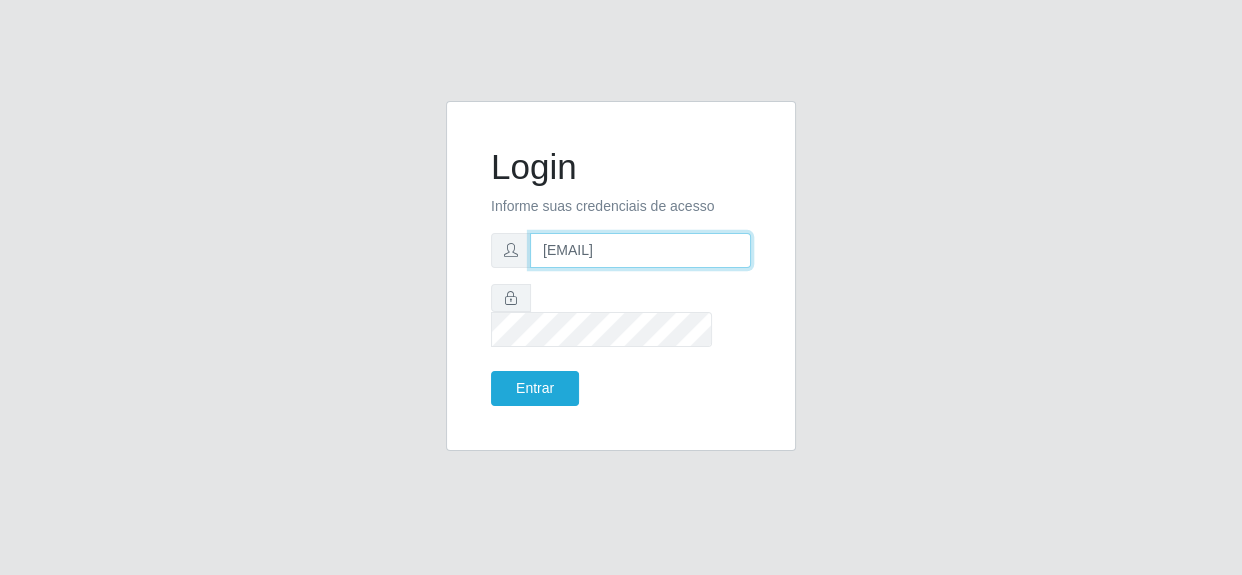 click on "[EMAIL]" at bounding box center [640, 250] 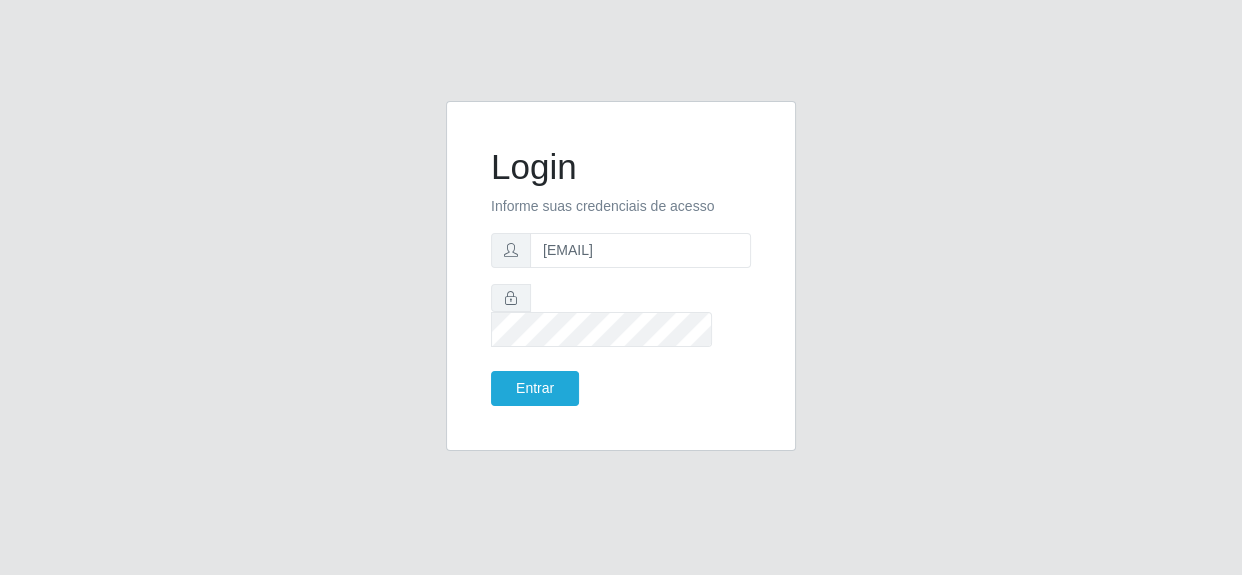 click on "Login Informe suas credenciais de acesso [EMAIL] Entrar" at bounding box center [621, 276] 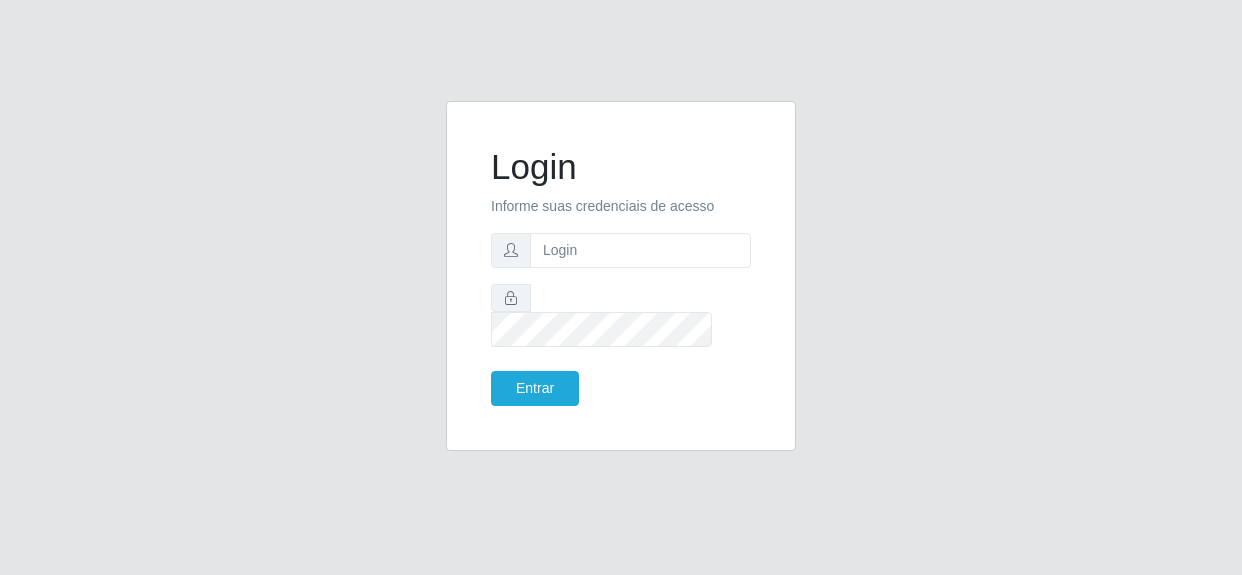 scroll, scrollTop: 0, scrollLeft: 0, axis: both 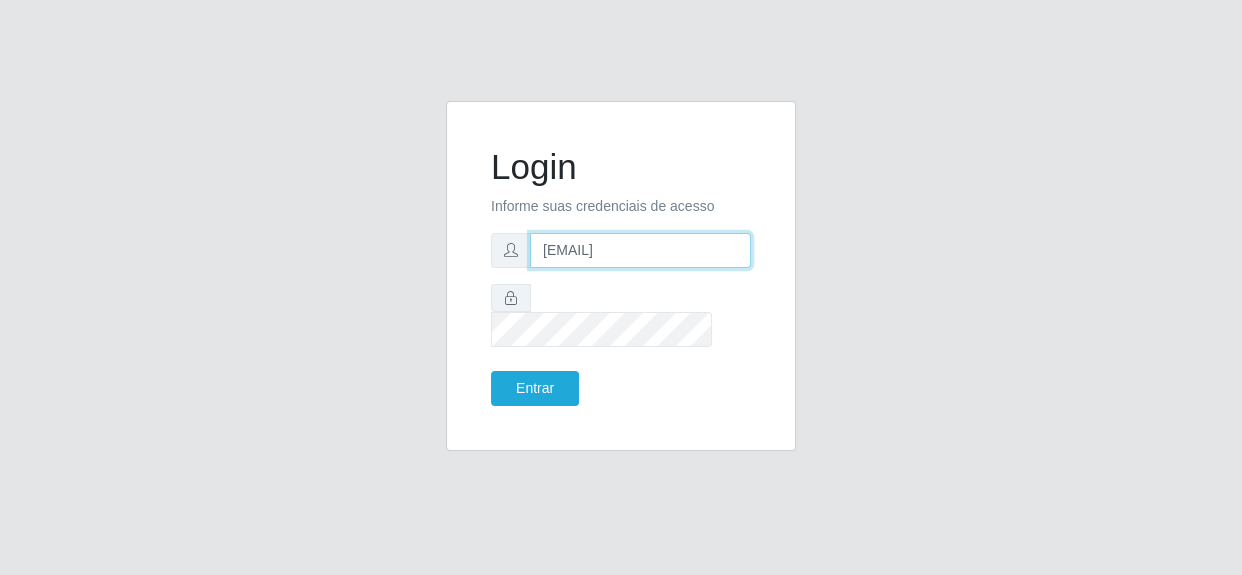 click on "[EMAIL]" at bounding box center (640, 250) 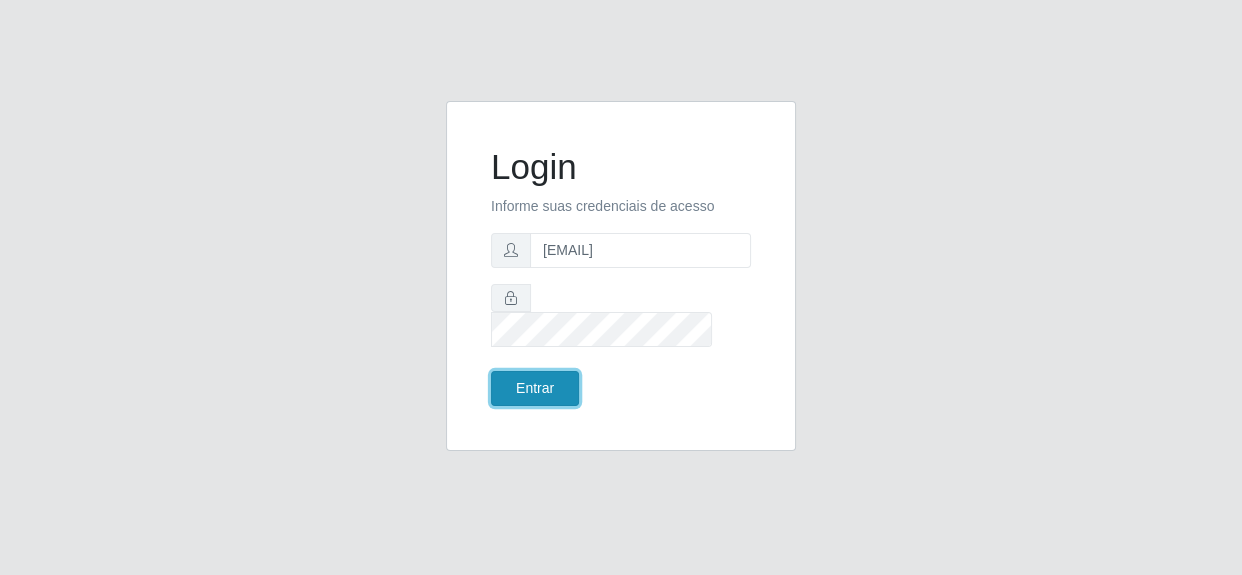 click on "Entrar" at bounding box center [535, 388] 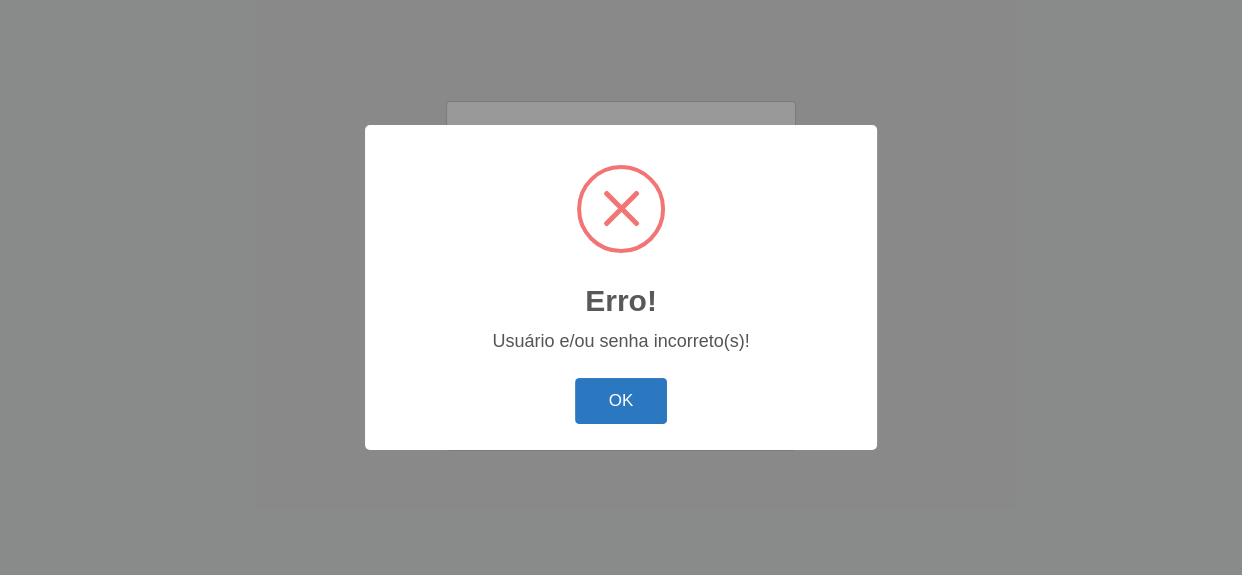 click on "OK" at bounding box center [621, 401] 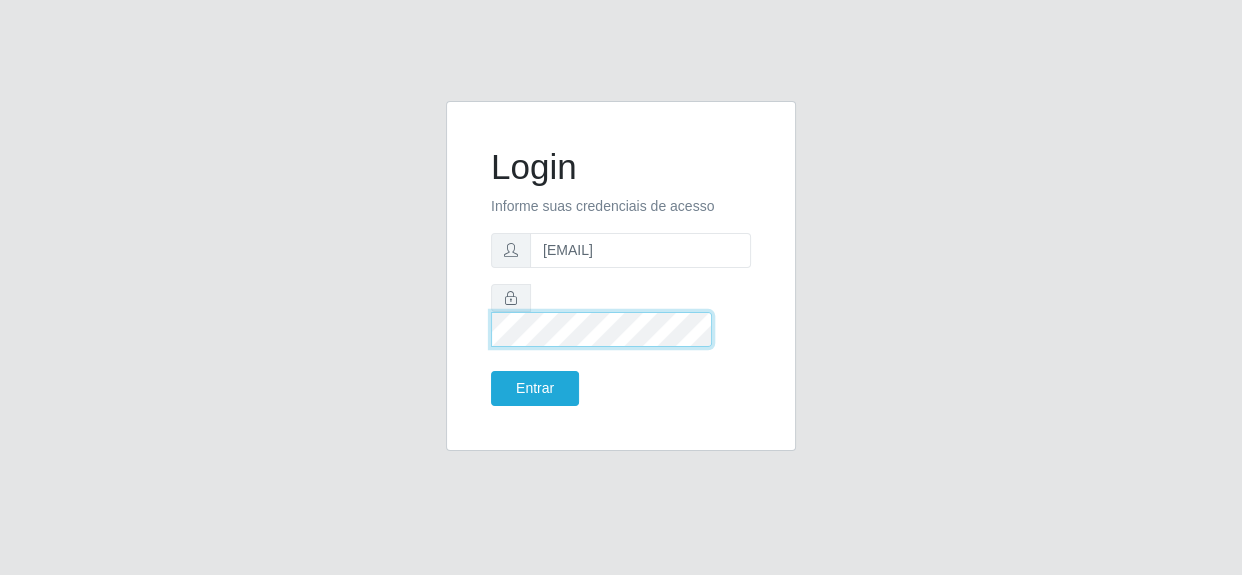click on "Login Informe suas credenciais de acesso [EMAIL] Entrar" at bounding box center [621, 288] 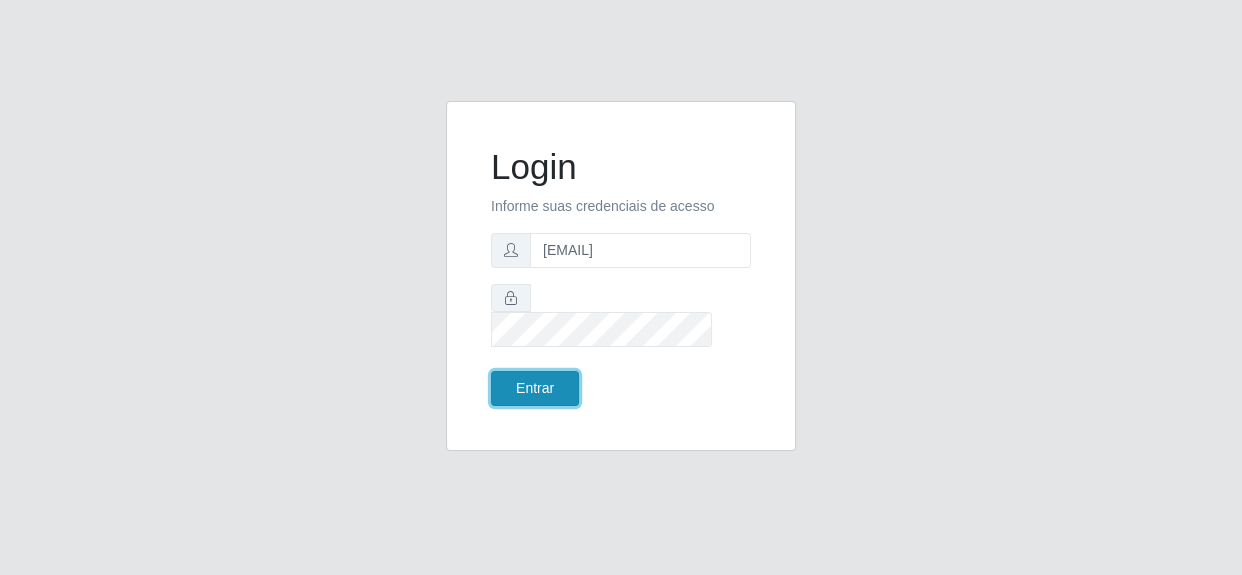 click on "Entrar" at bounding box center (535, 388) 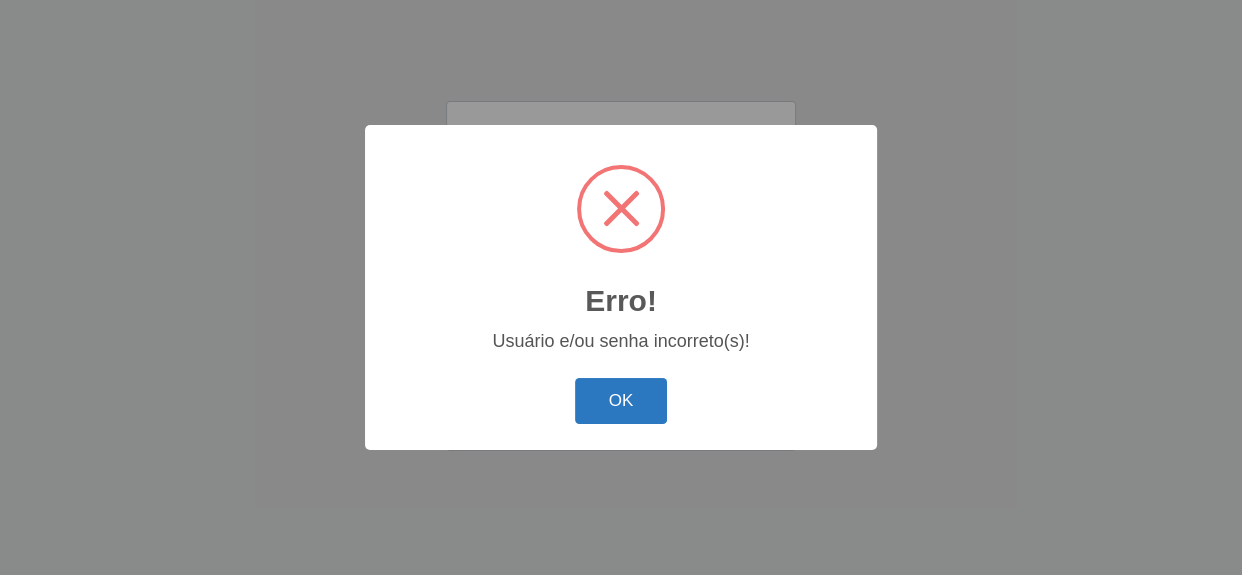 click on "OK" at bounding box center (621, 401) 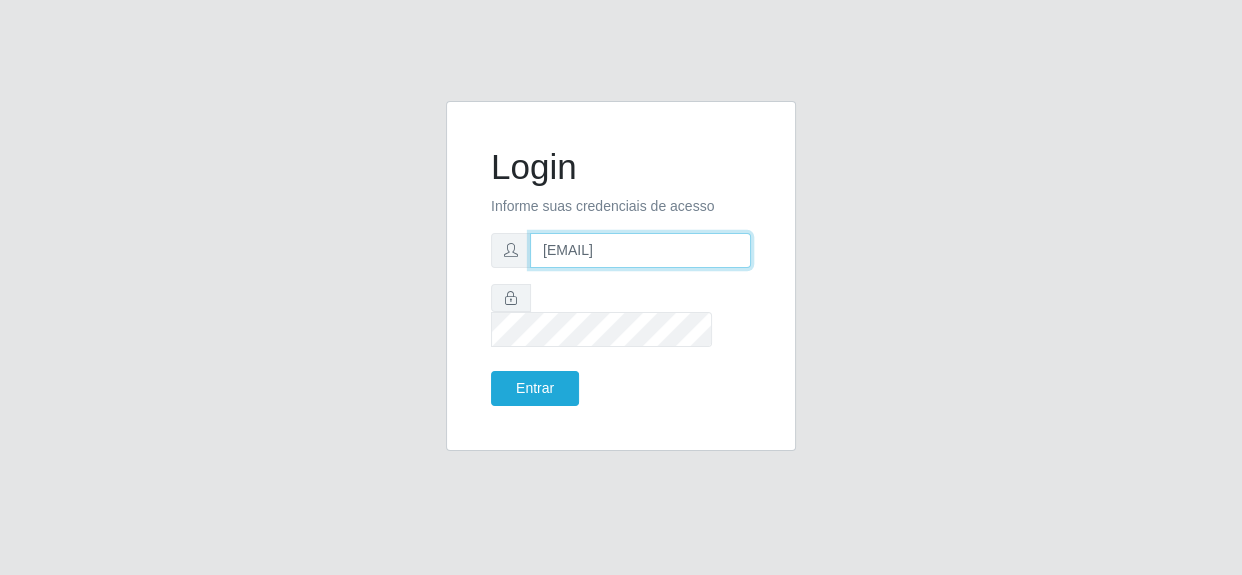 click on "[EMAIL]" at bounding box center [640, 250] 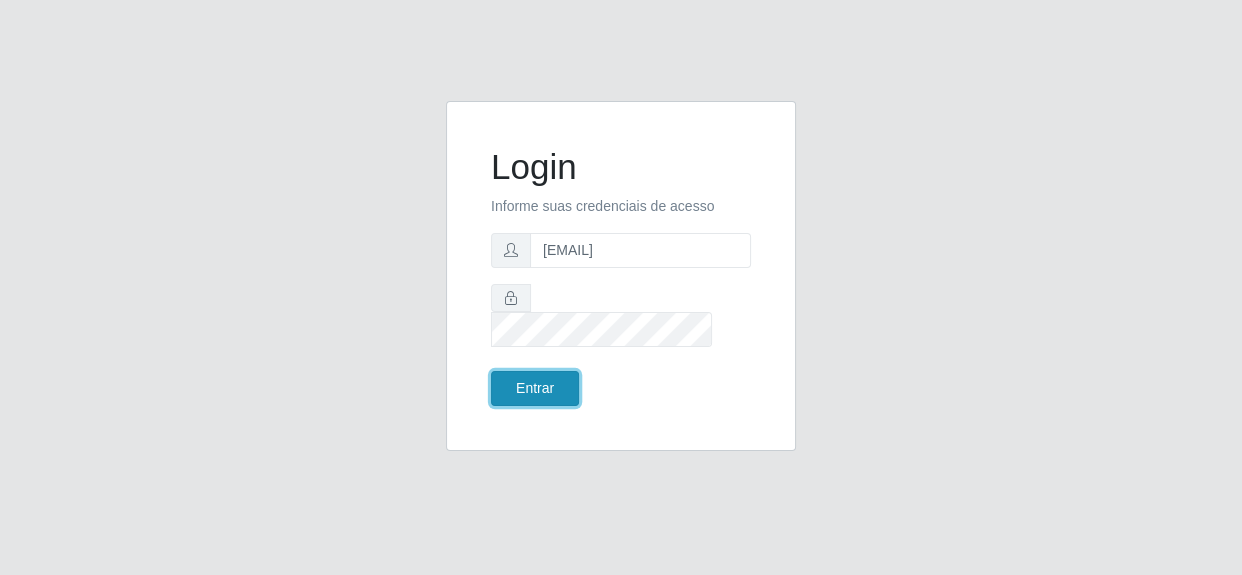 click on "Entrar" at bounding box center (535, 388) 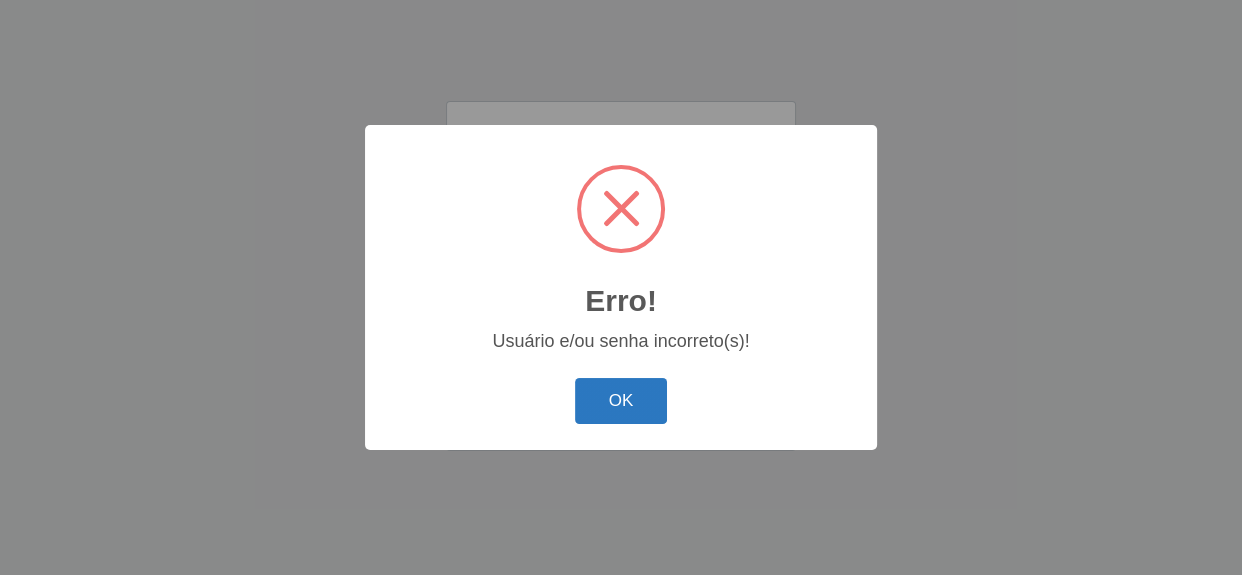 click on "OK" at bounding box center [621, 401] 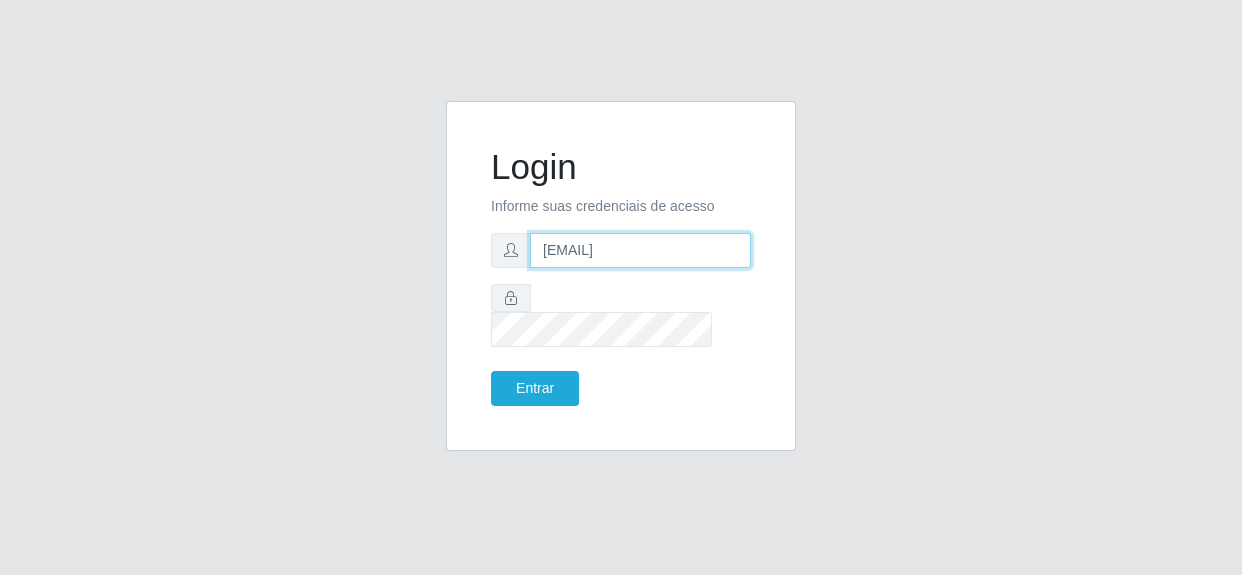 drag, startPoint x: 542, startPoint y: 265, endPoint x: 819, endPoint y: 266, distance: 277.0018 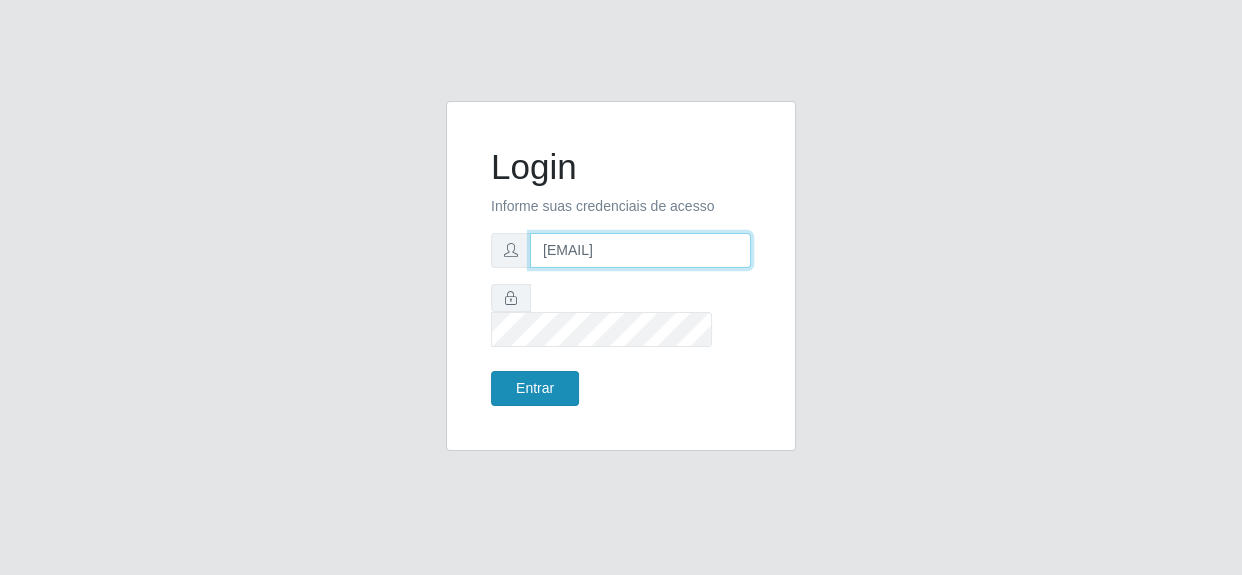 type on "[EMAIL]" 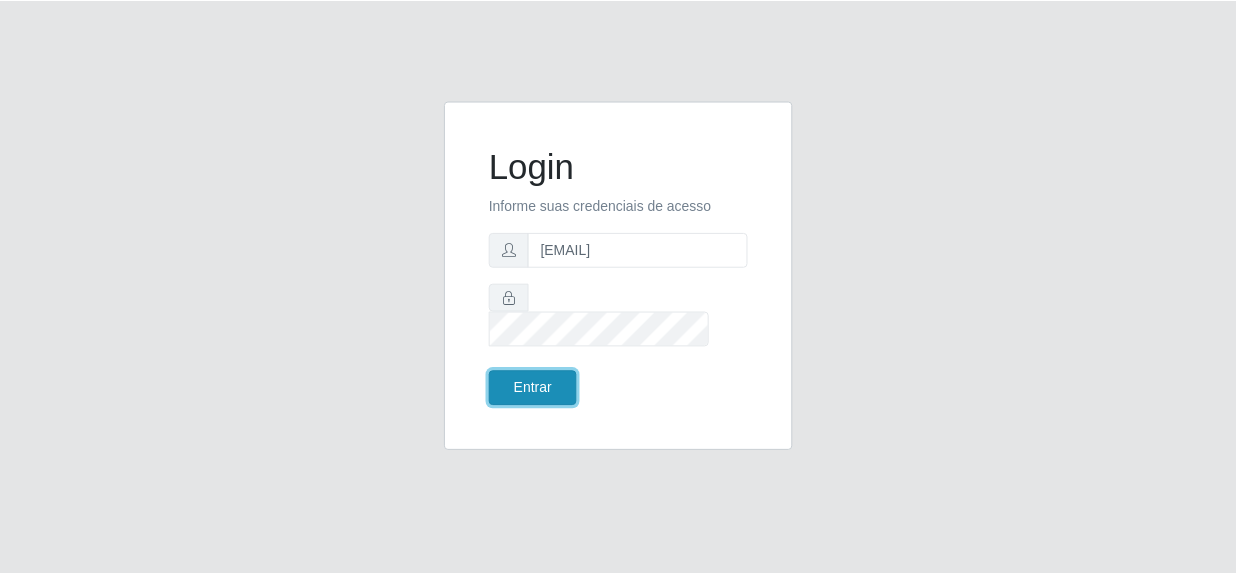 scroll, scrollTop: 0, scrollLeft: 0, axis: both 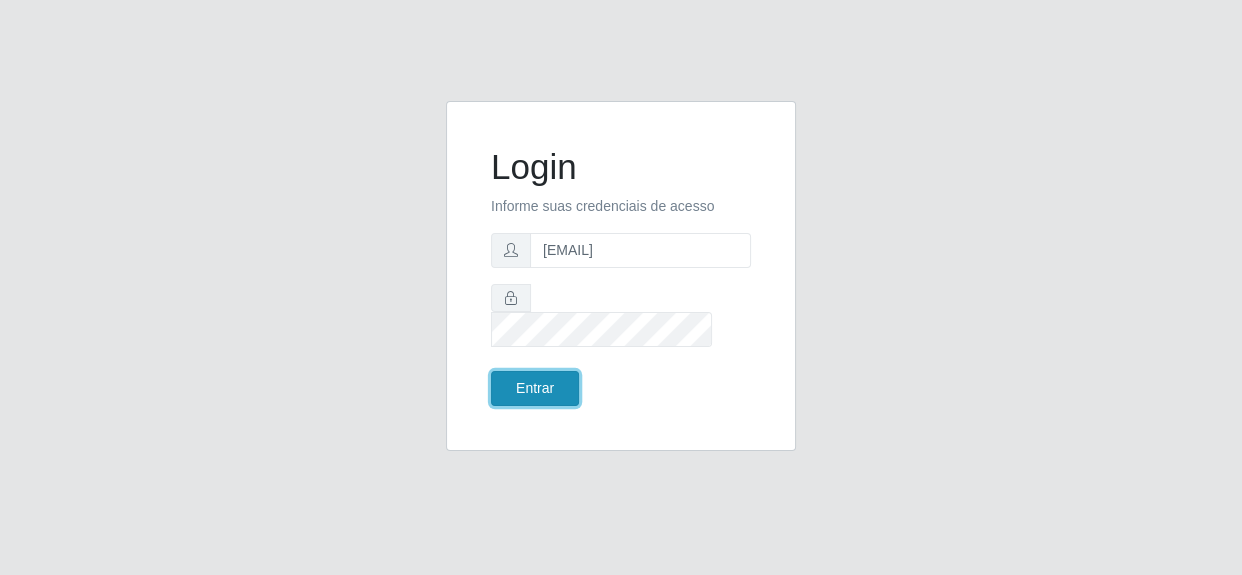 click on "Entrar" at bounding box center (535, 388) 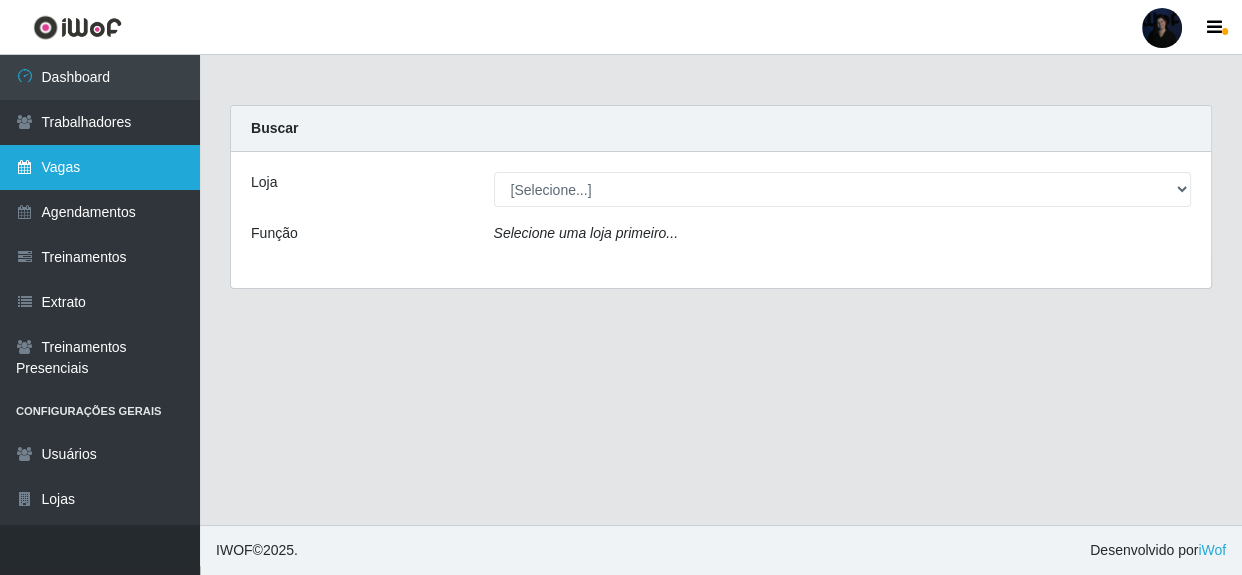 click on "Vagas" at bounding box center [100, 167] 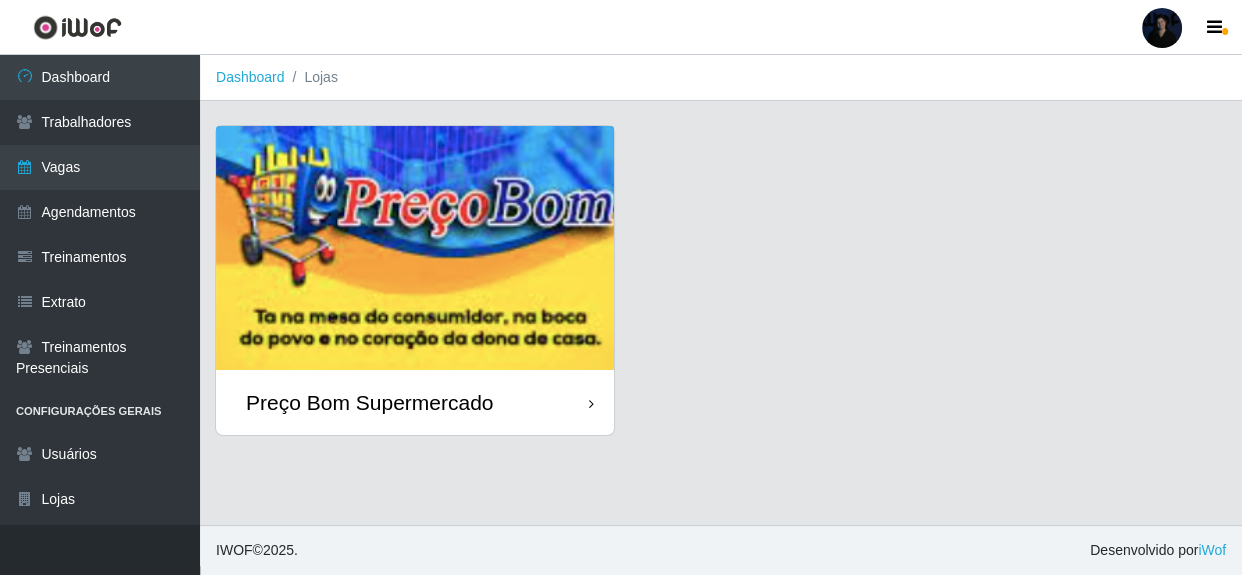 click on "Preço Bom Supermercado" at bounding box center (369, 402) 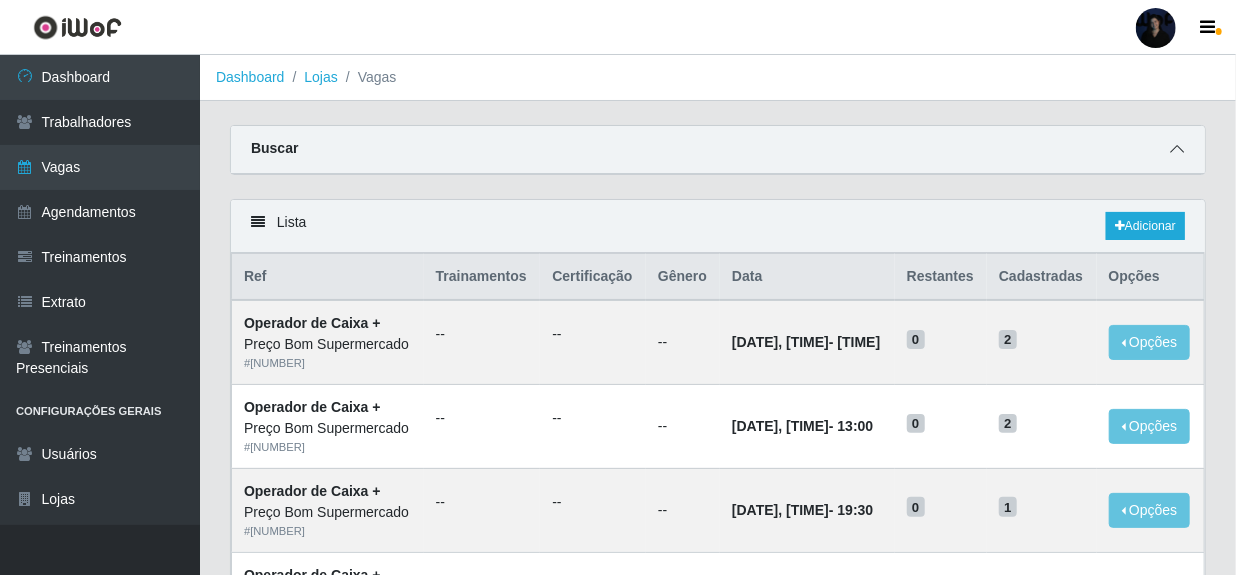 click at bounding box center (1177, 149) 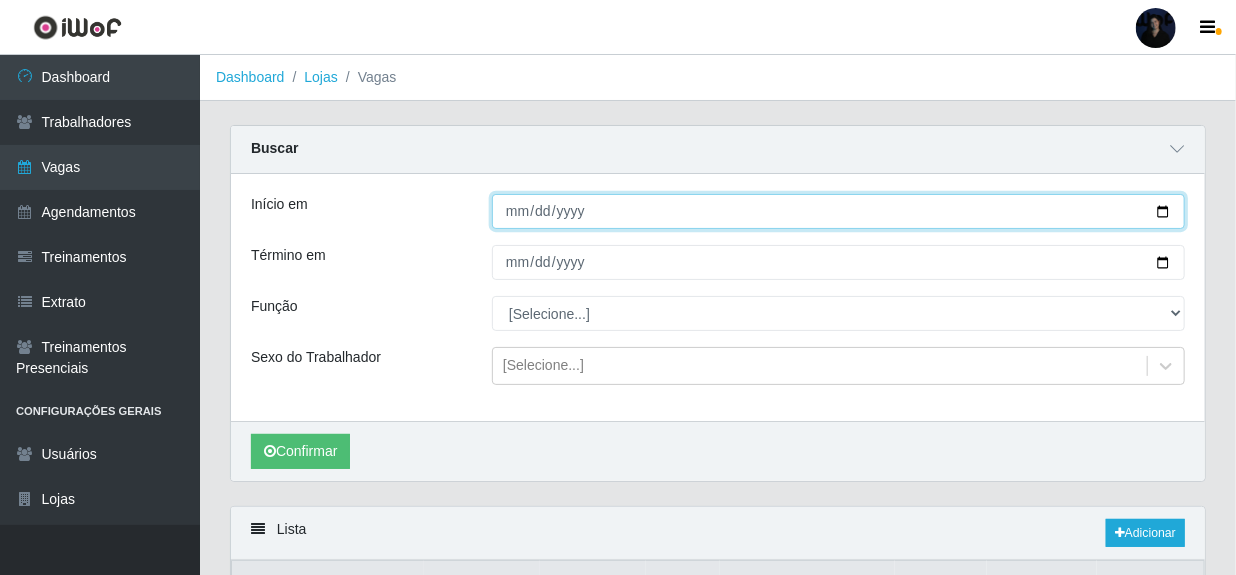 click on "Início em" at bounding box center (838, 211) 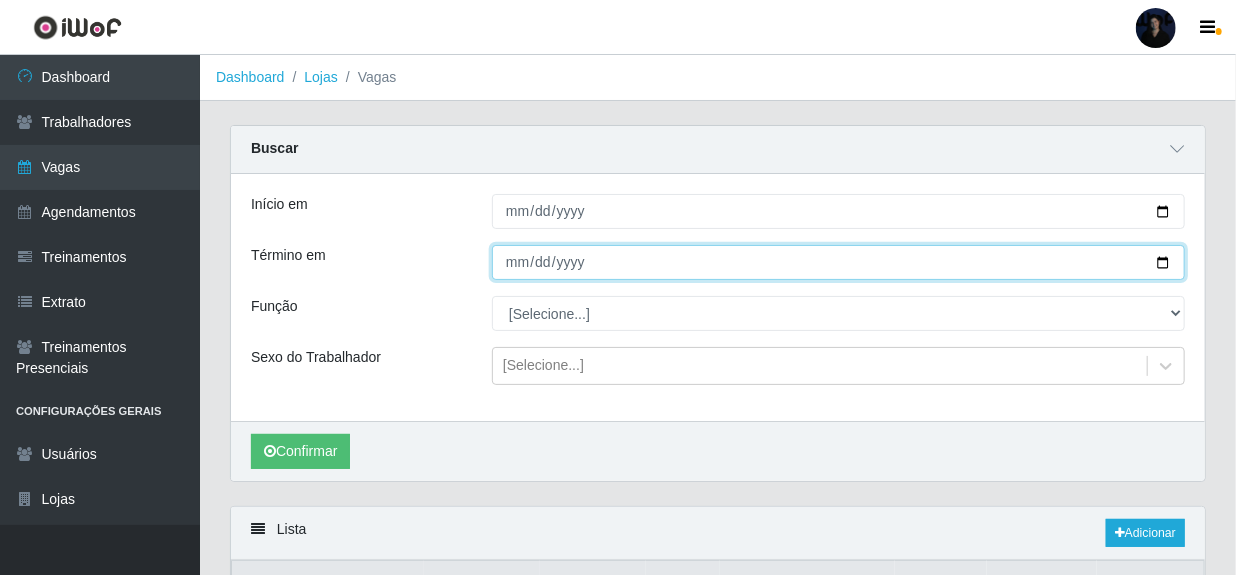 click on "Término em" at bounding box center [838, 262] 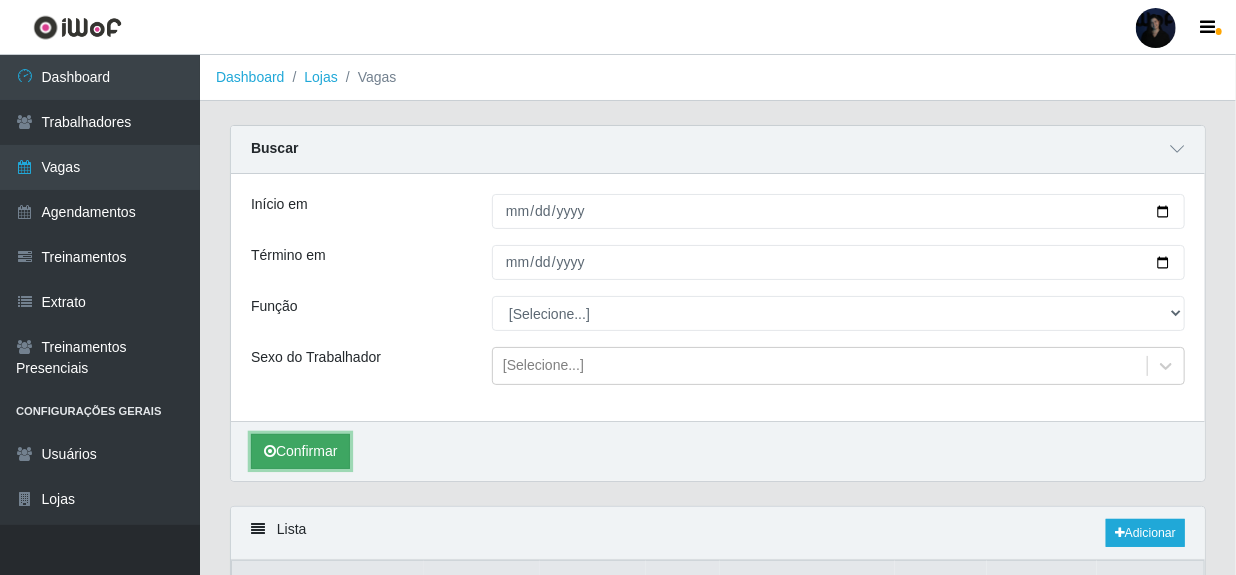 click on "Confirmar" at bounding box center [300, 451] 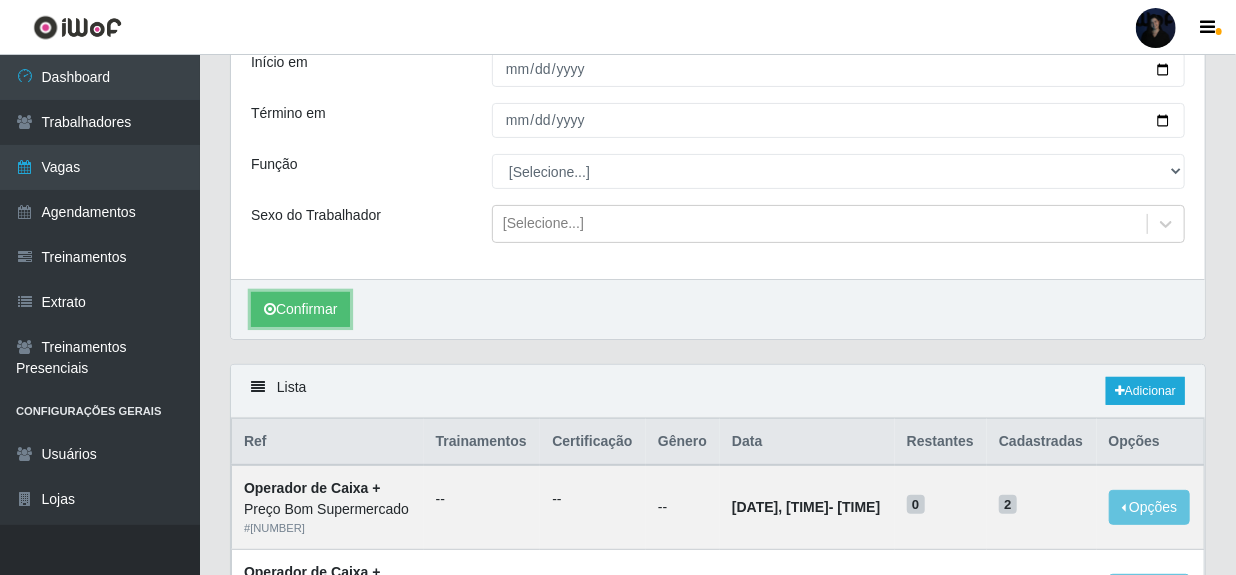scroll, scrollTop: 419, scrollLeft: 0, axis: vertical 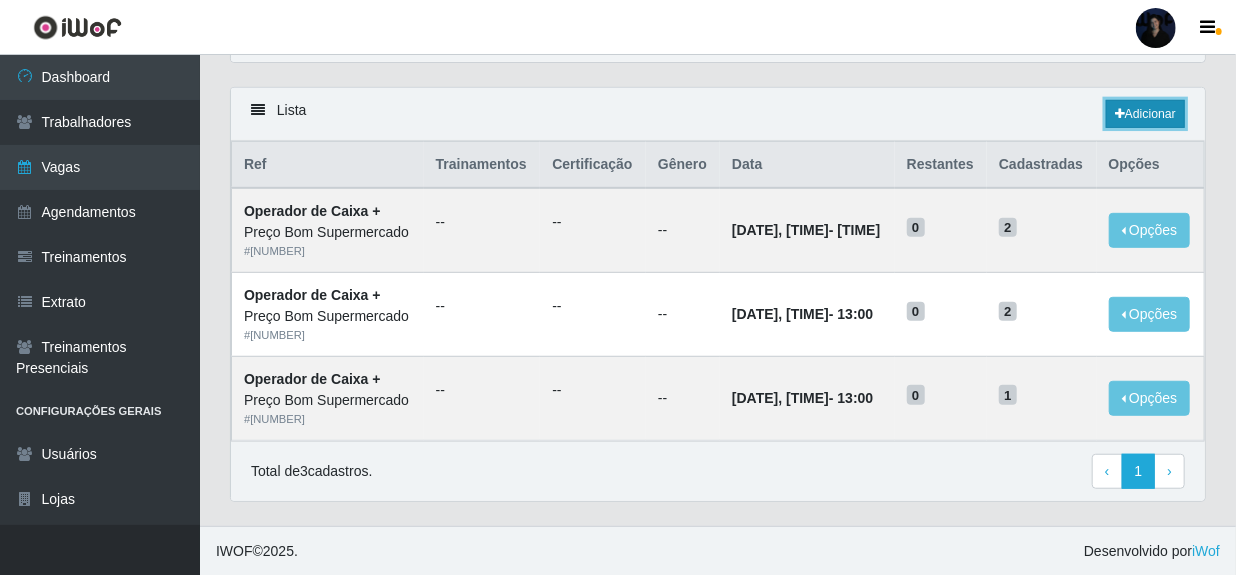 click on "Adicionar" at bounding box center (1145, 114) 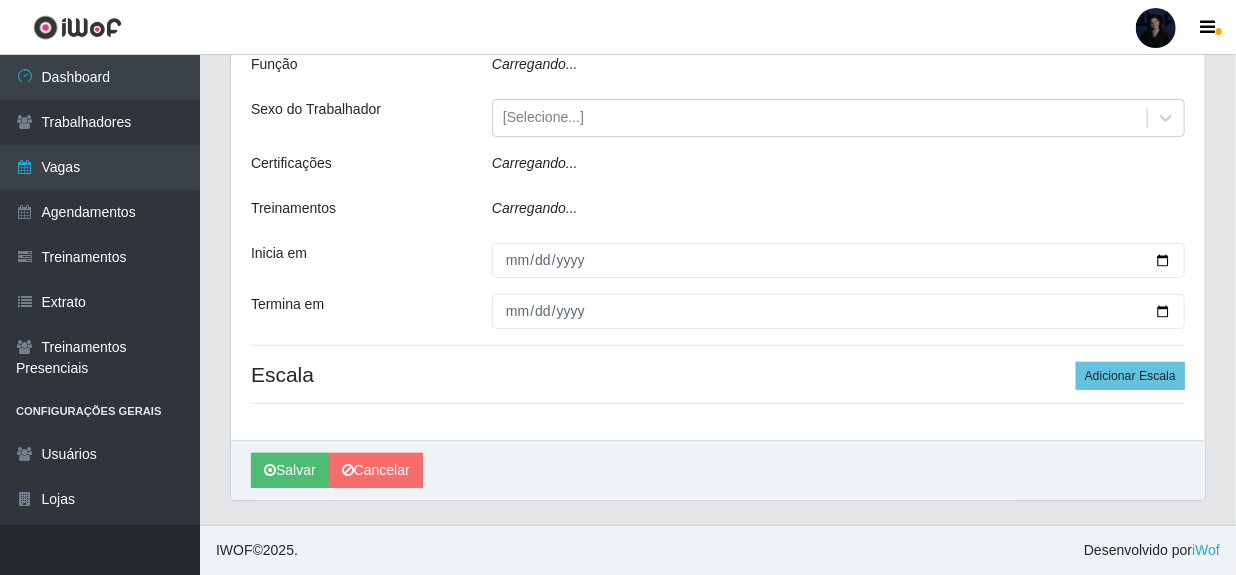 scroll, scrollTop: 0, scrollLeft: 0, axis: both 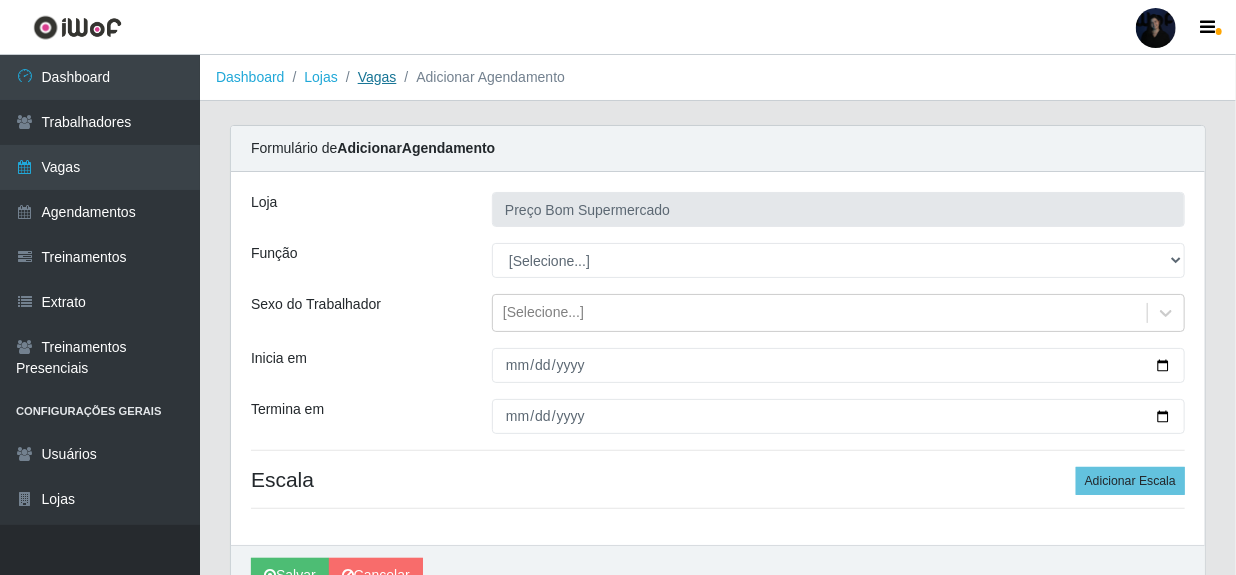click on "Vagas" at bounding box center (377, 77) 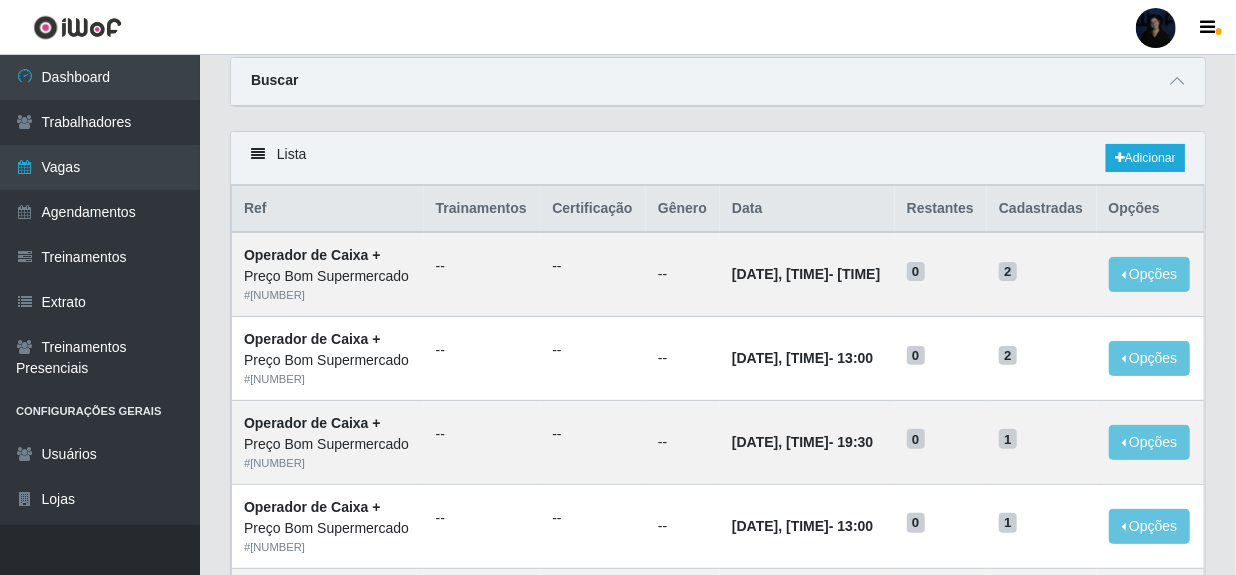 scroll, scrollTop: 0, scrollLeft: 0, axis: both 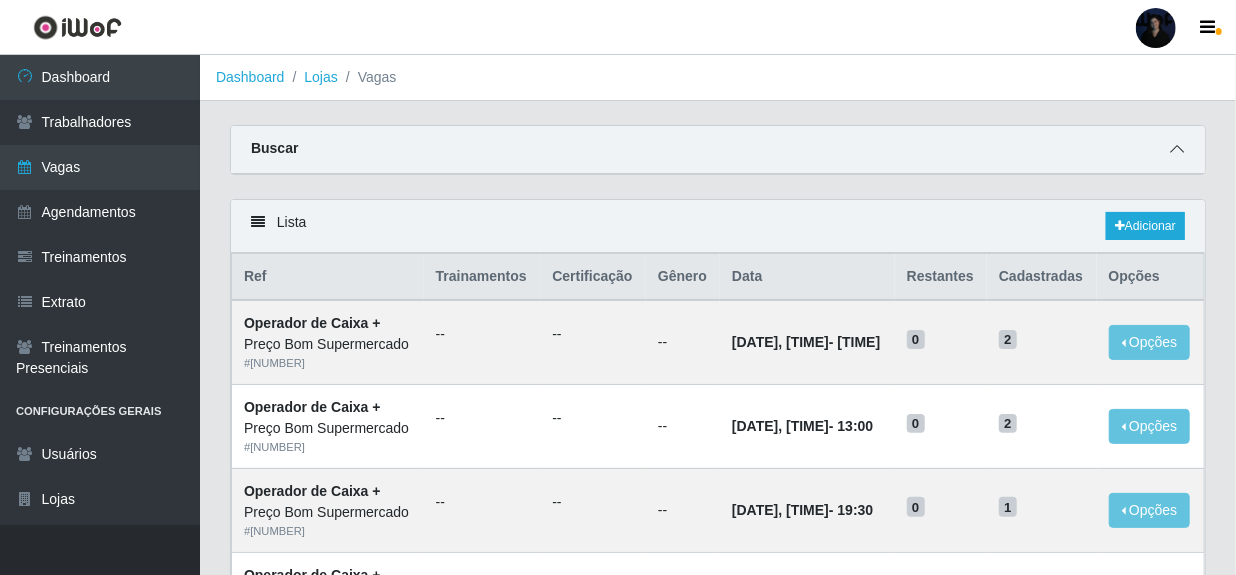 click at bounding box center [1177, 149] 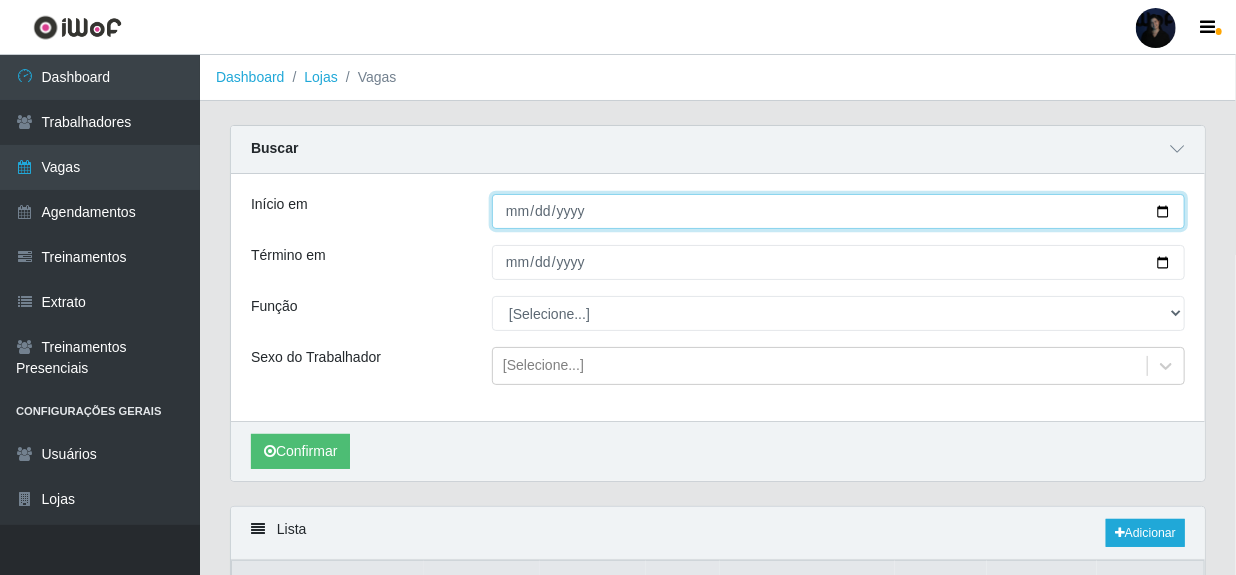 click on "Início em" at bounding box center (838, 211) 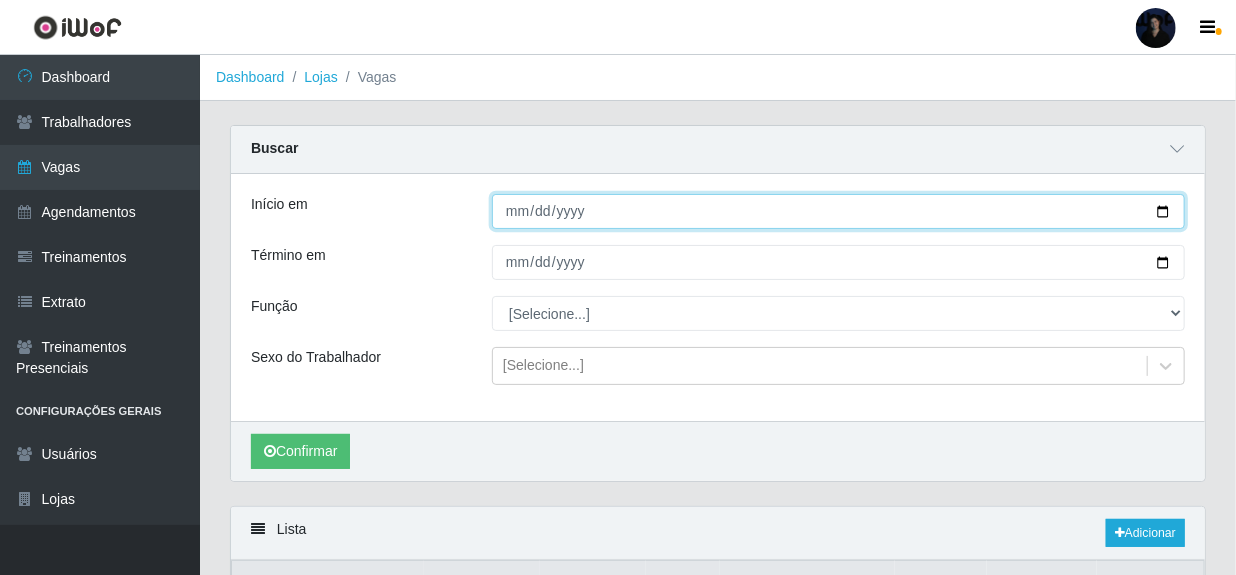 type on "[DATE]" 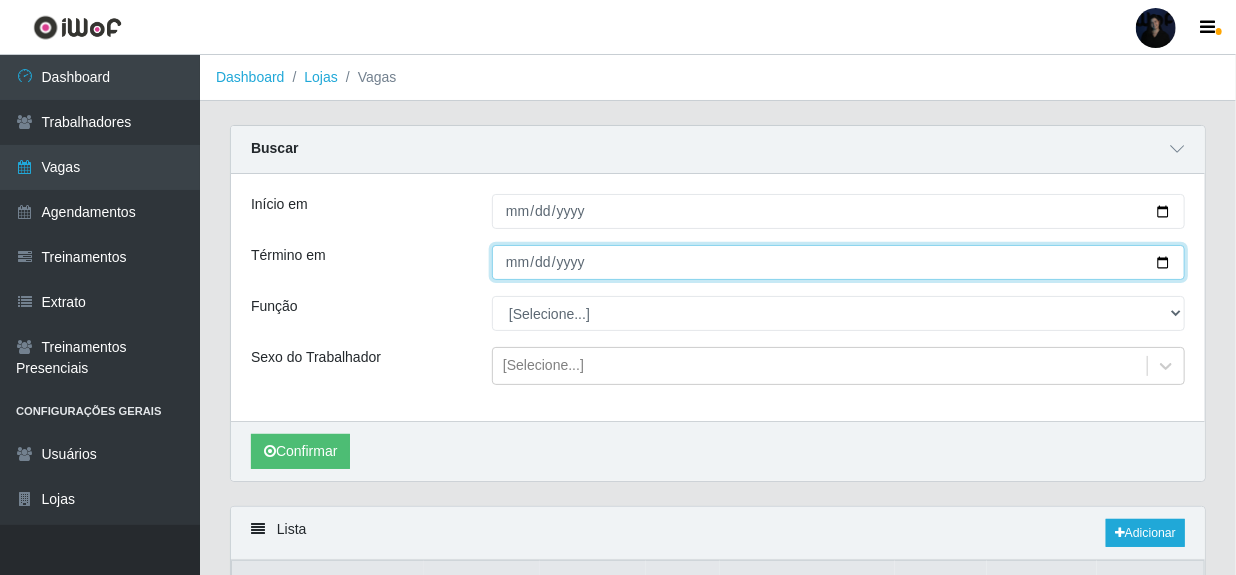 click on "Término em" at bounding box center (838, 262) 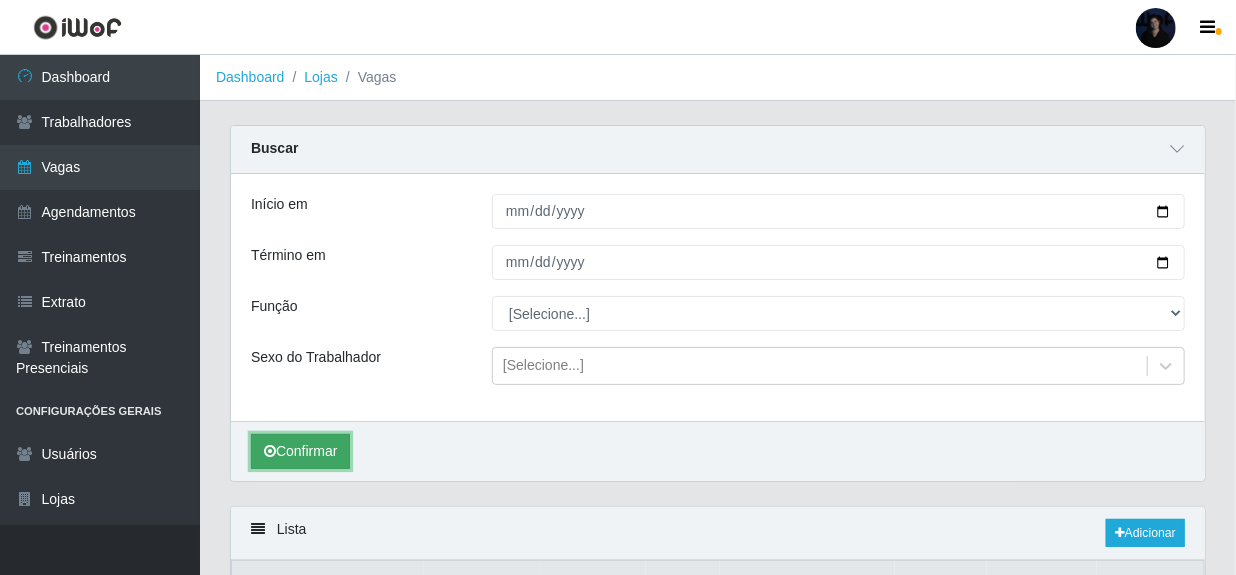 click on "Confirmar" at bounding box center [300, 451] 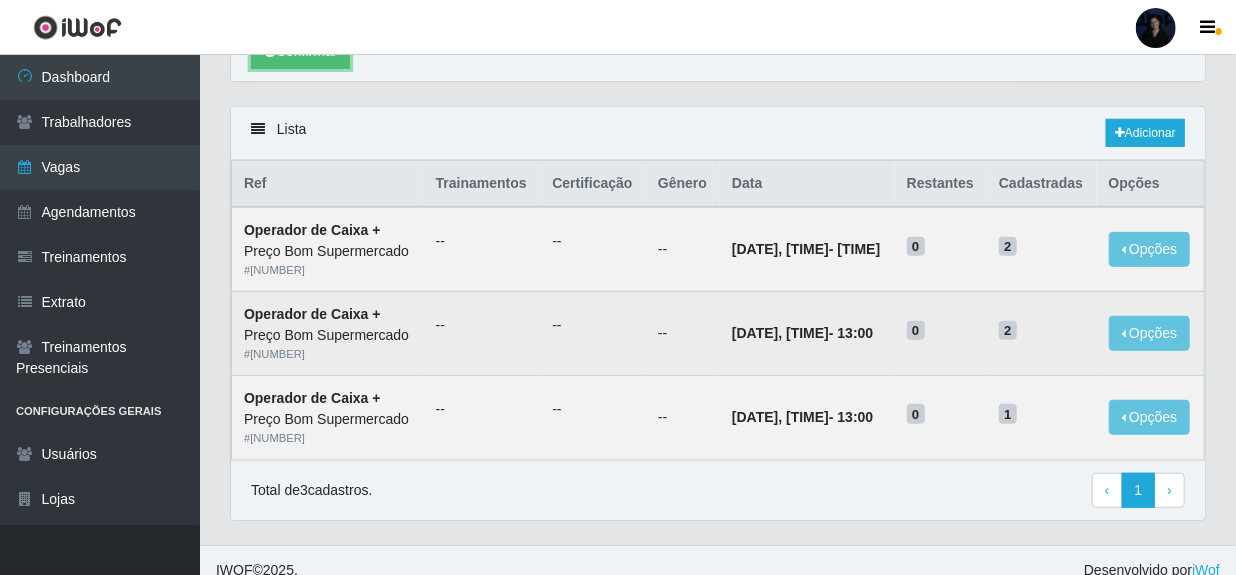 scroll, scrollTop: 419, scrollLeft: 0, axis: vertical 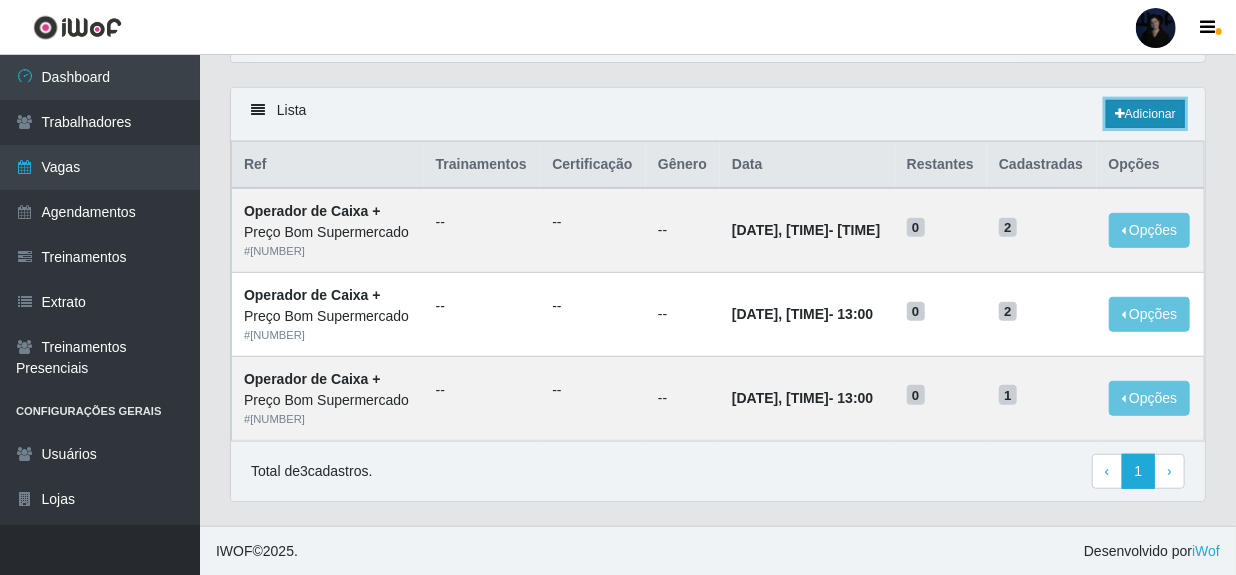 click on "Adicionar" at bounding box center [1145, 114] 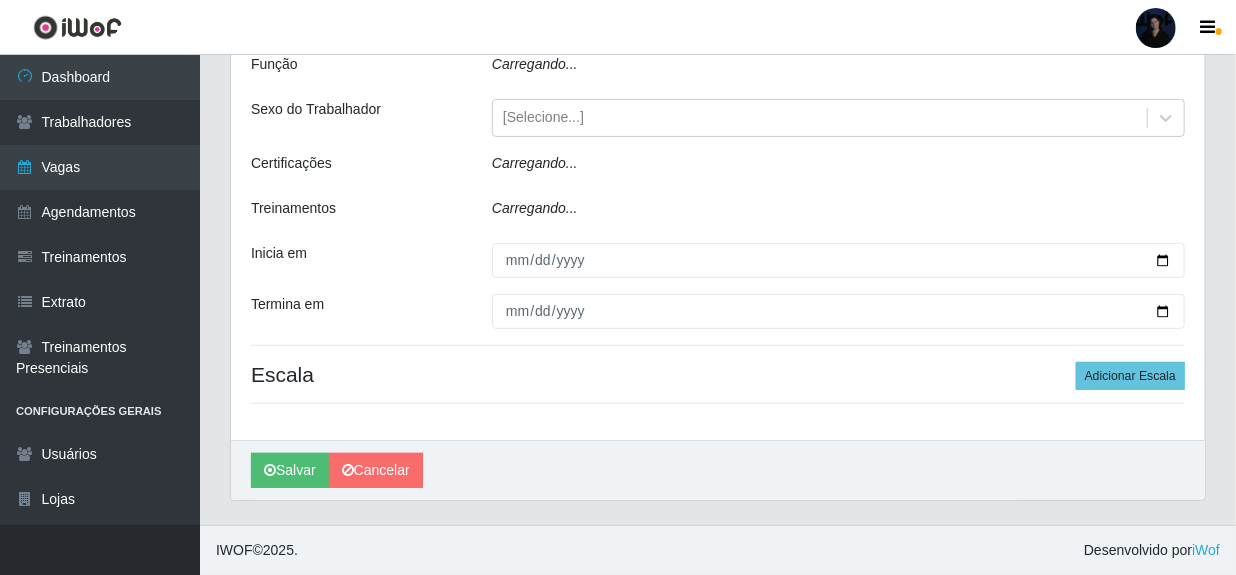 scroll, scrollTop: 37, scrollLeft: 0, axis: vertical 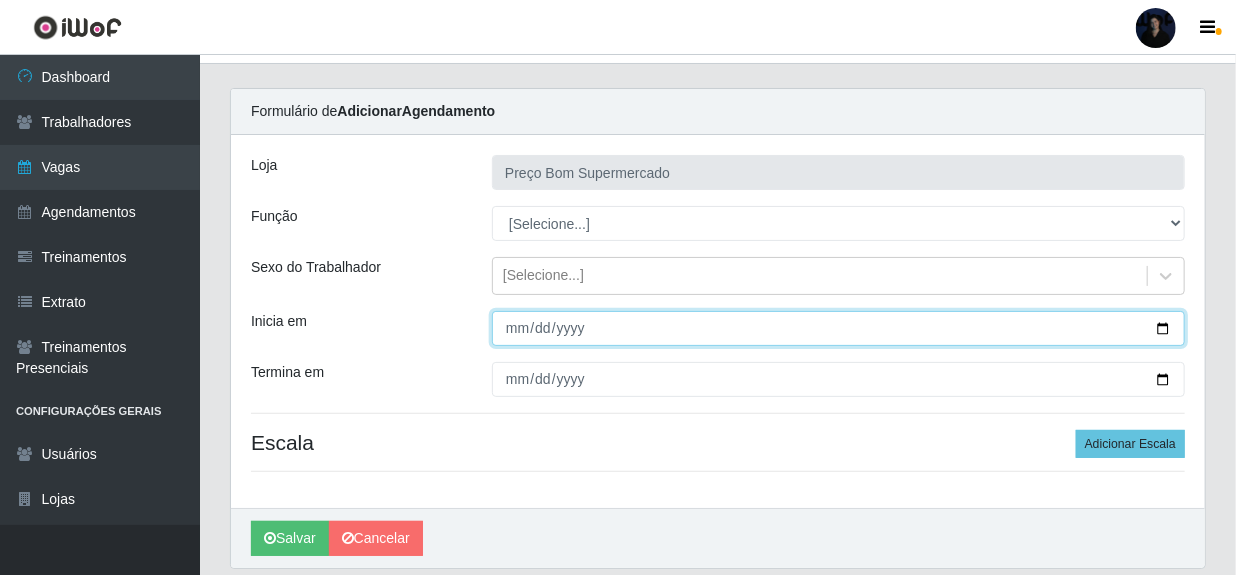 click on "Inicia em" at bounding box center (838, 328) 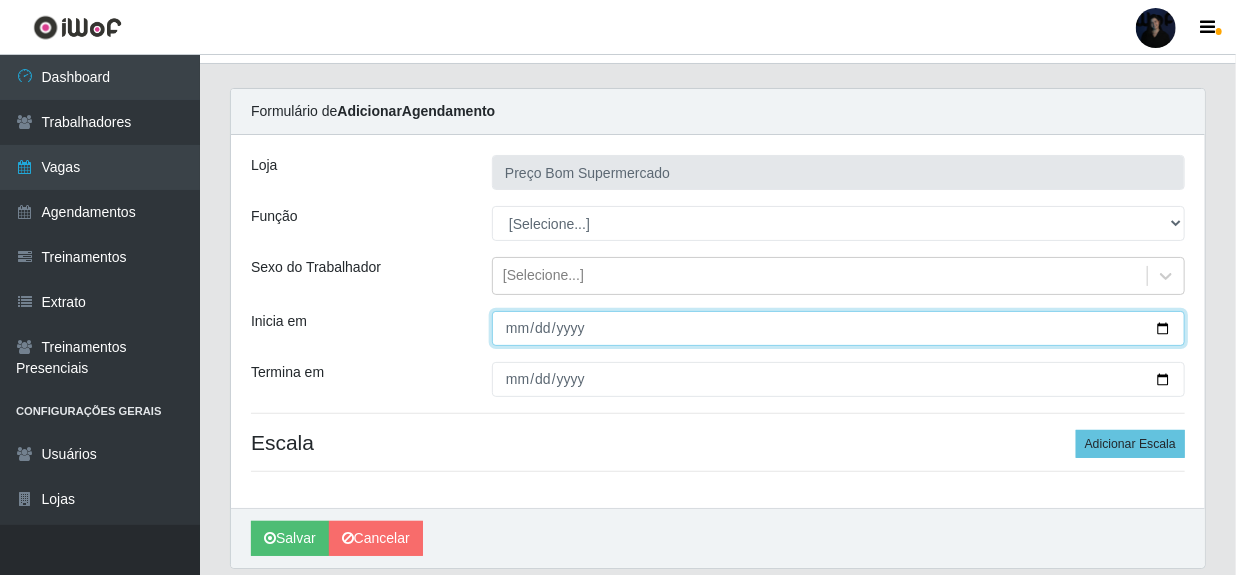 type on "[DATE]" 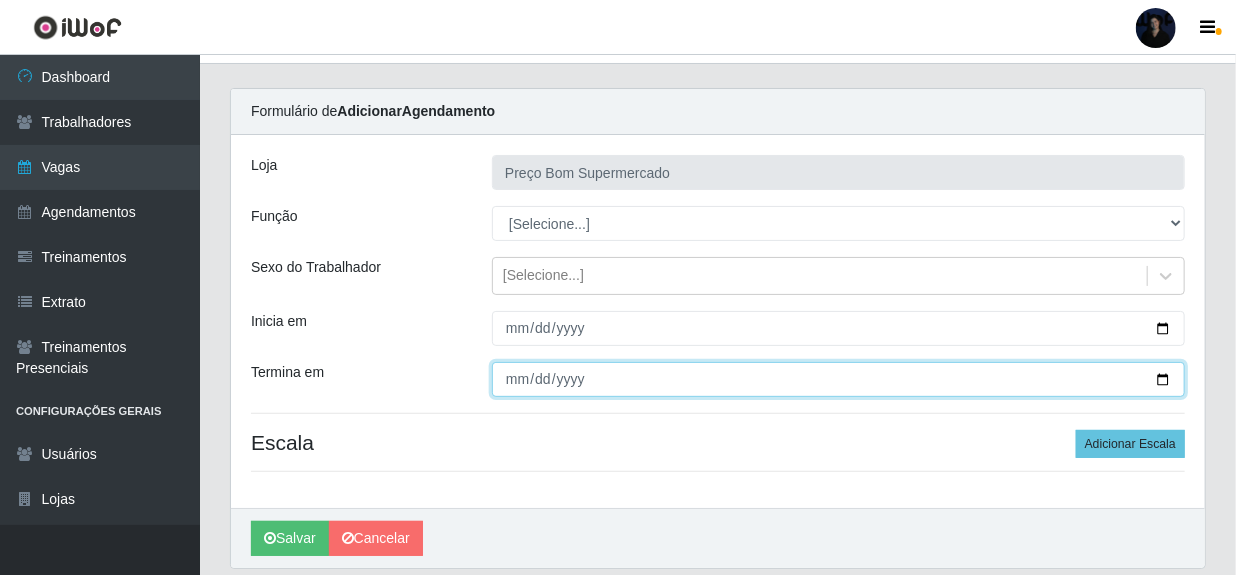 click on "Termina em" at bounding box center (838, 379) 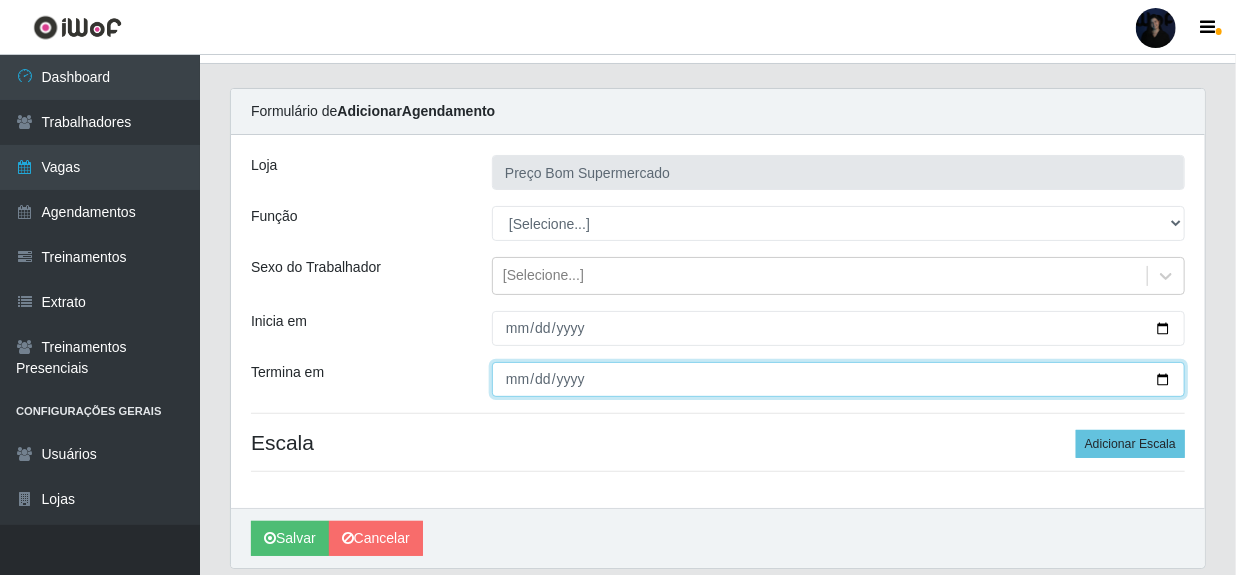 type on "[DATE]" 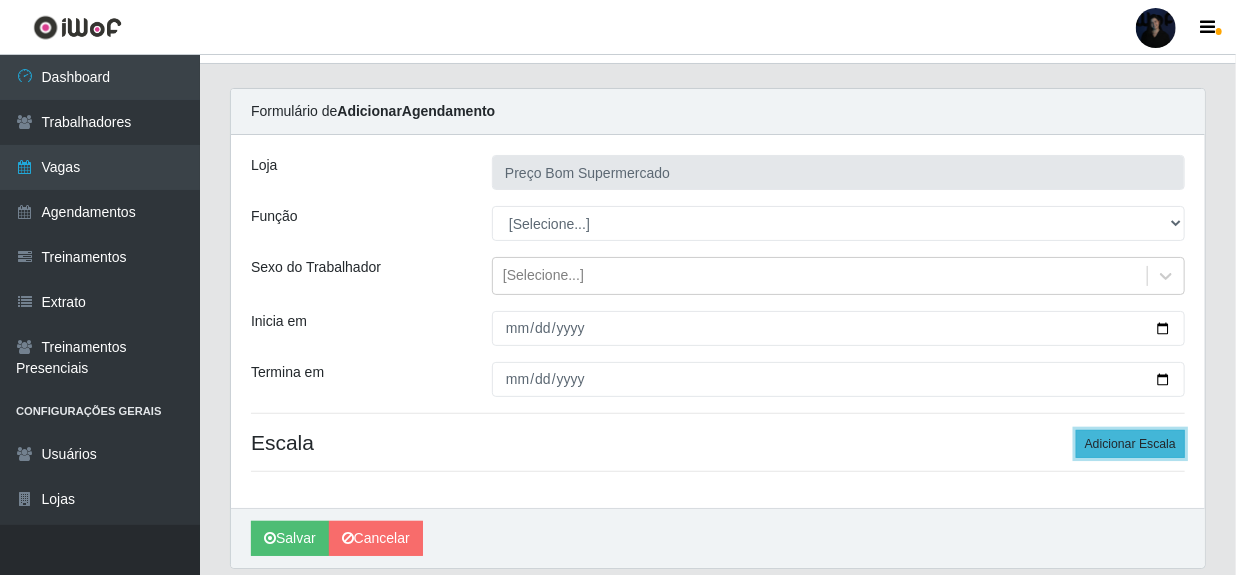 click on "Adicionar Escala" at bounding box center [1130, 444] 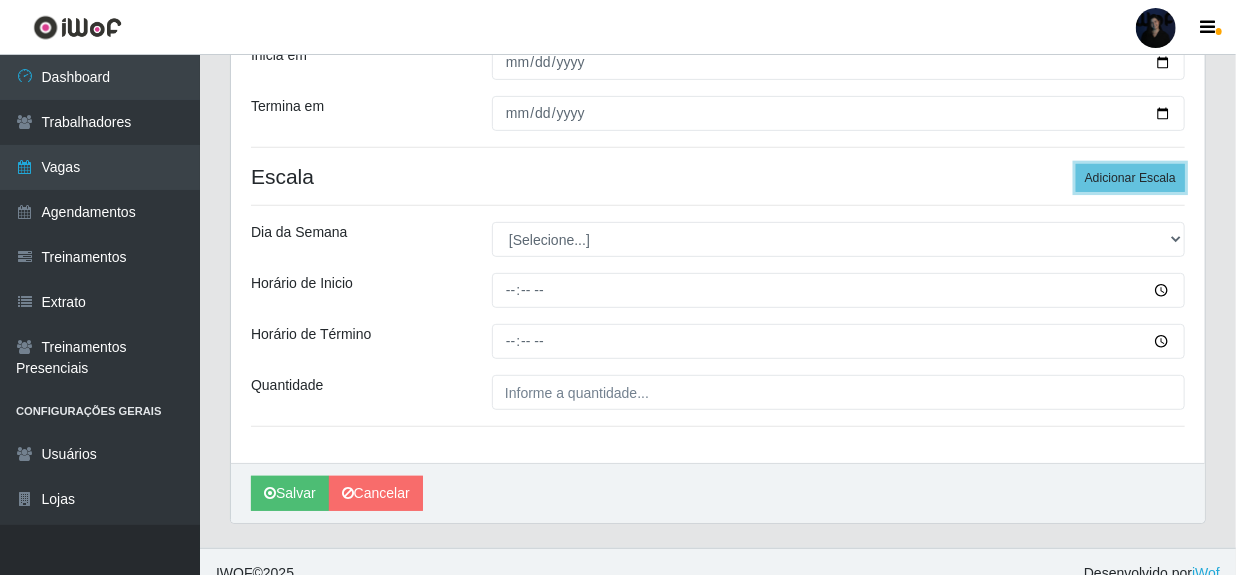scroll, scrollTop: 310, scrollLeft: 0, axis: vertical 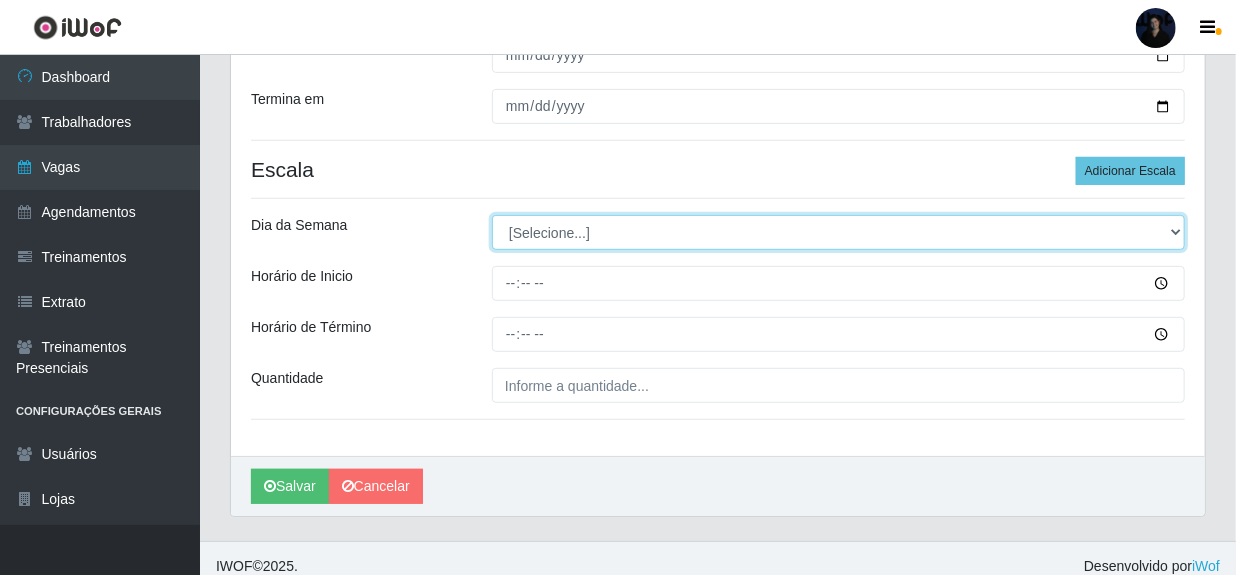 click on "[Selecione...] Segunda Terça Quarta Quinta Sexta Sábado Domingo" at bounding box center (838, 232) 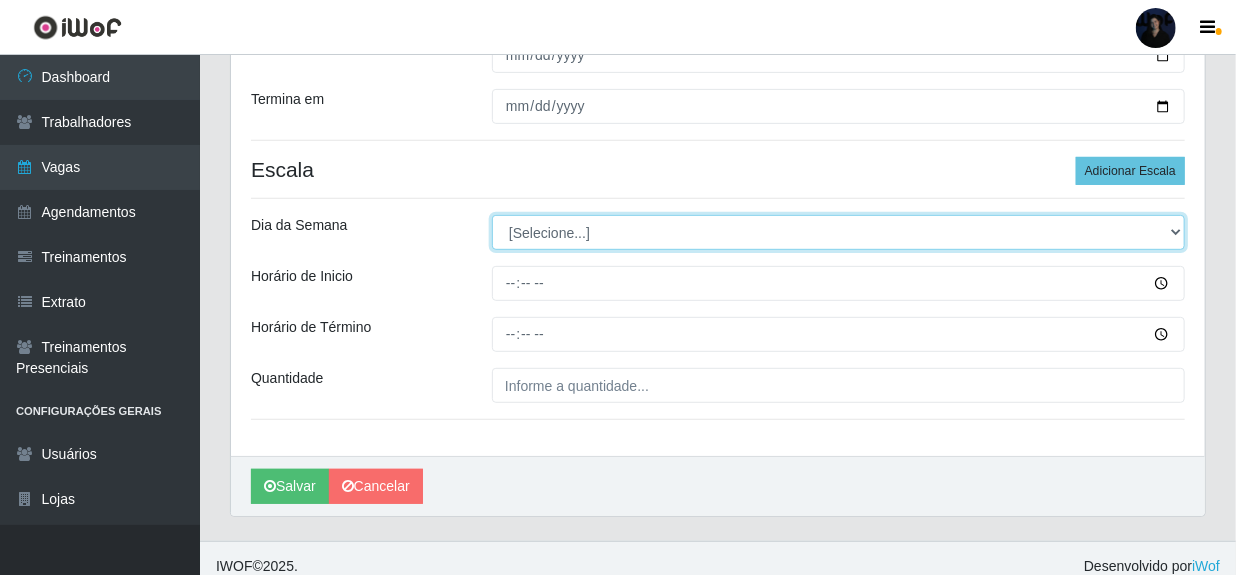 select on "6" 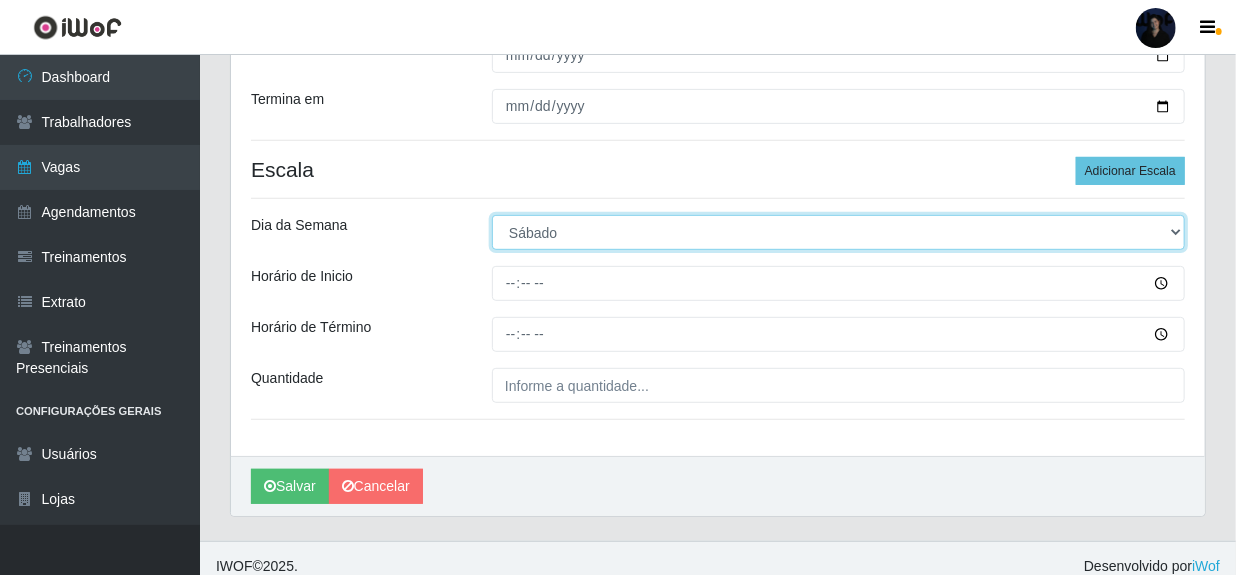 click on "[Selecione...] Segunda Terça Quarta Quinta Sexta Sábado Domingo" at bounding box center (838, 232) 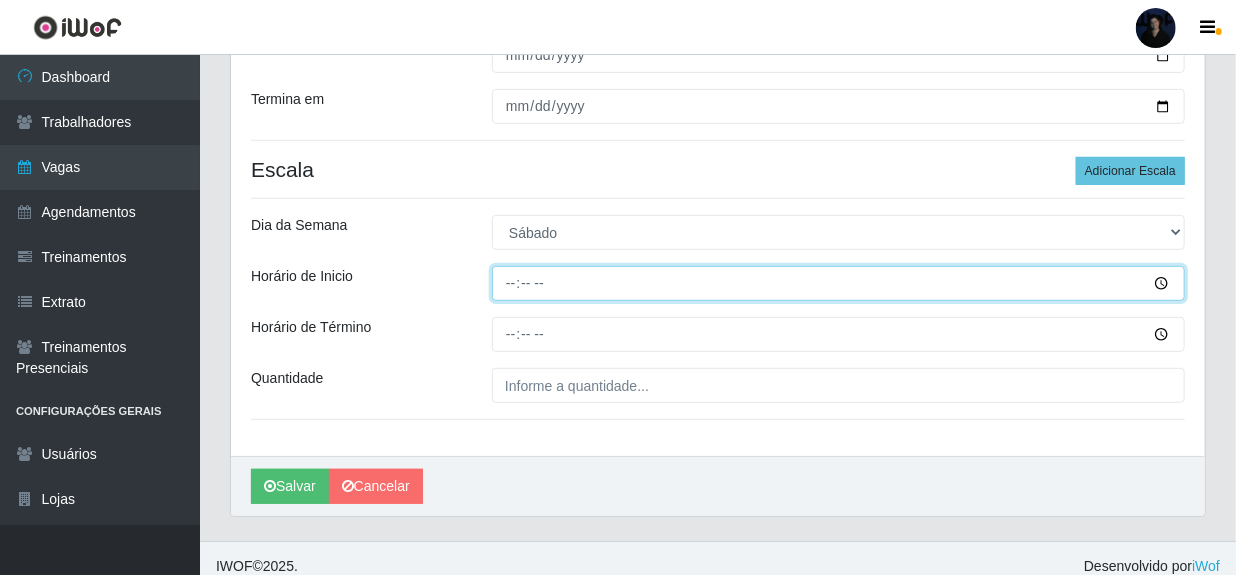 click on "Horário de Inicio" at bounding box center [838, 283] 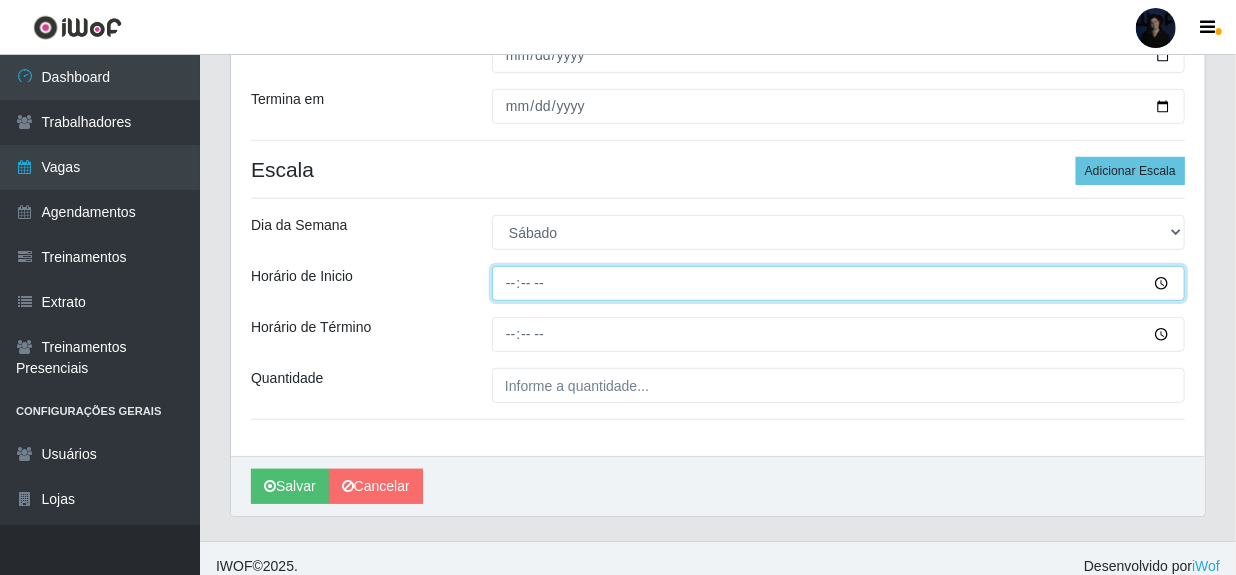 type on "13:30" 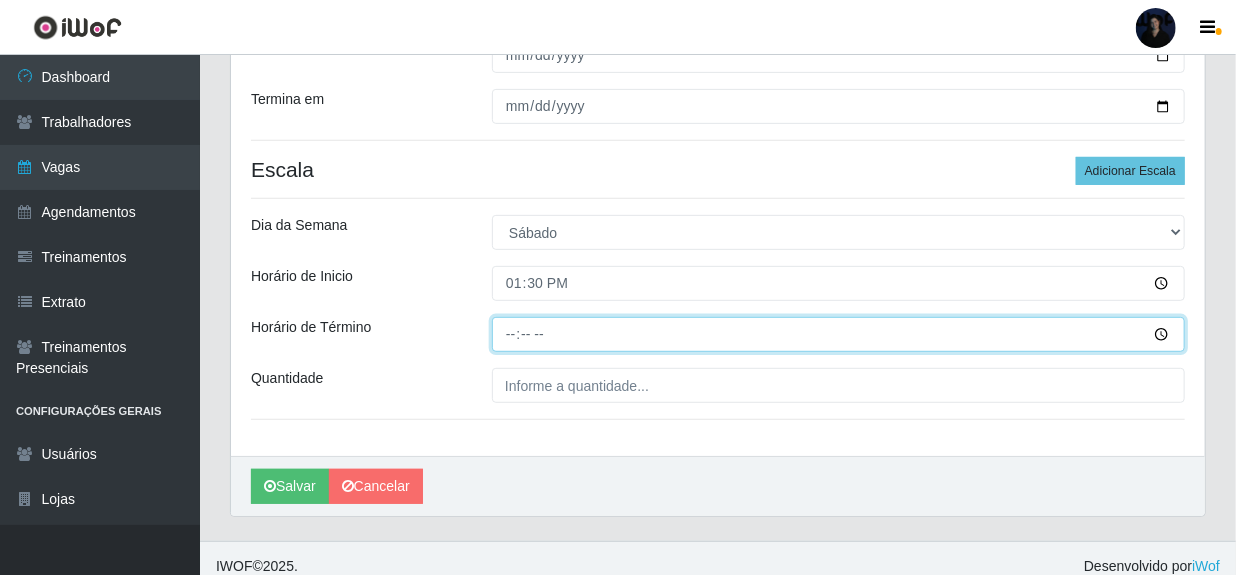 click on "Horário de Término" at bounding box center (838, 334) 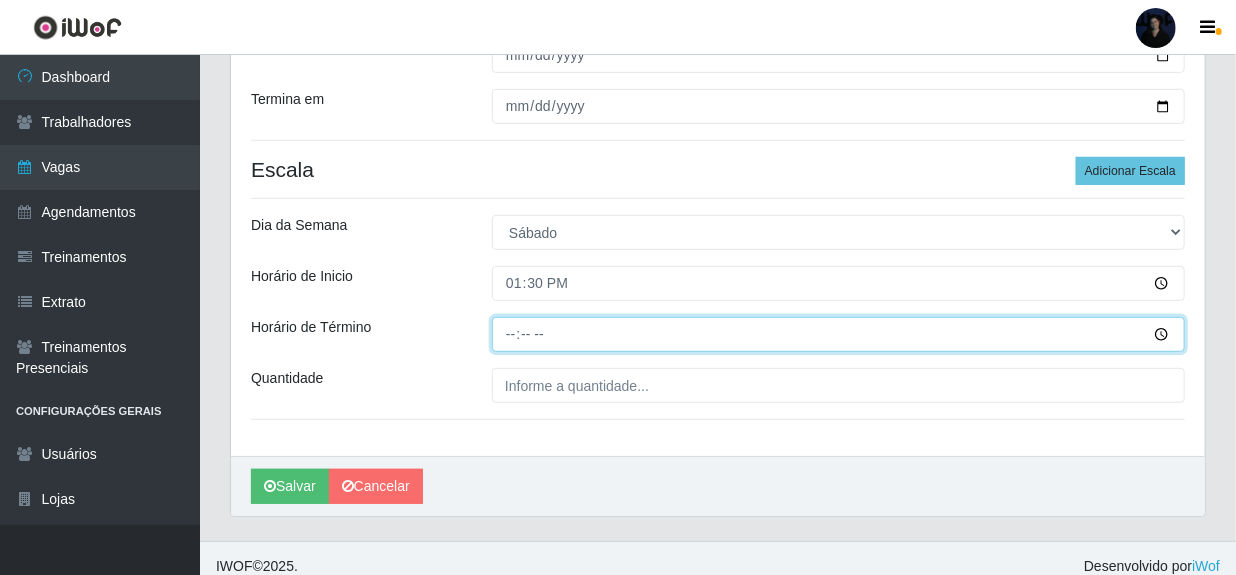 type on "19:30" 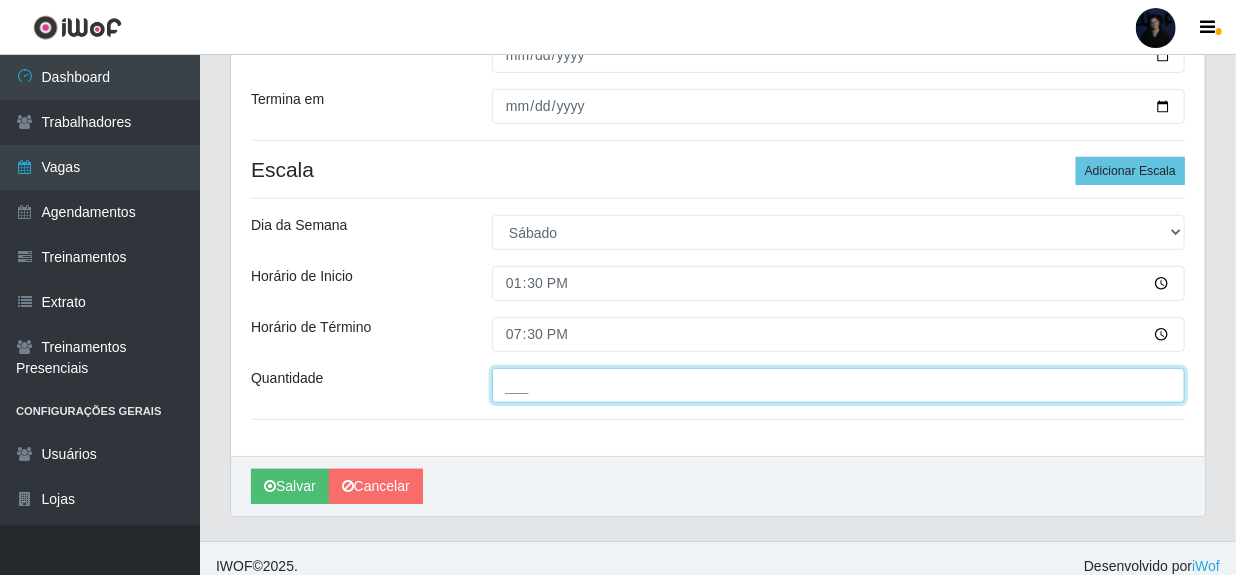 click on "___" at bounding box center [838, 385] 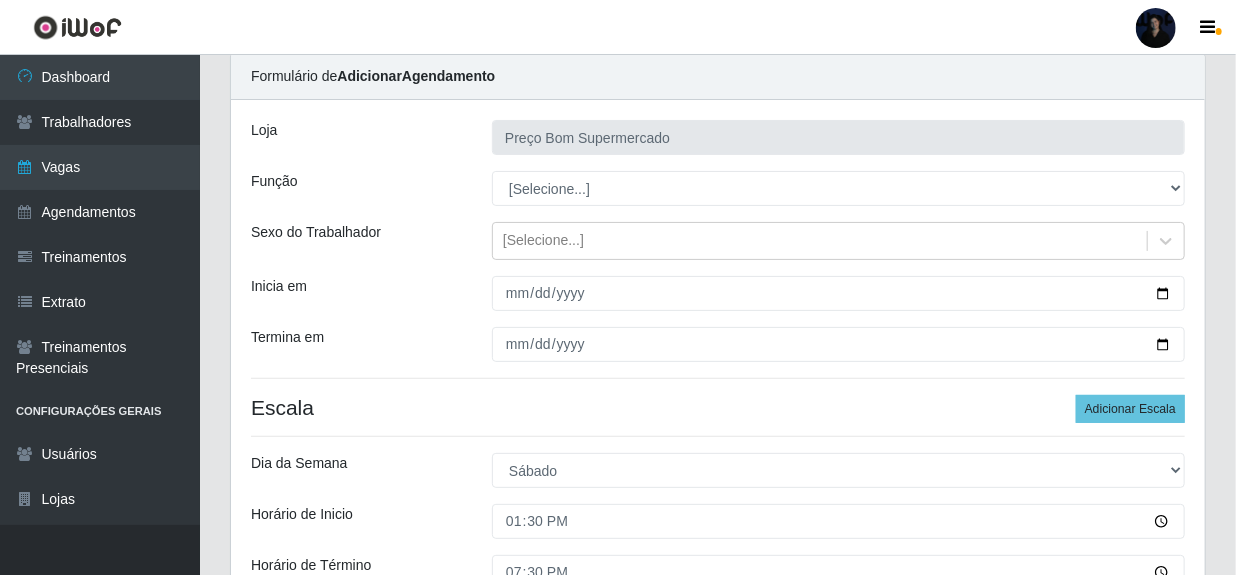 scroll, scrollTop: 37, scrollLeft: 0, axis: vertical 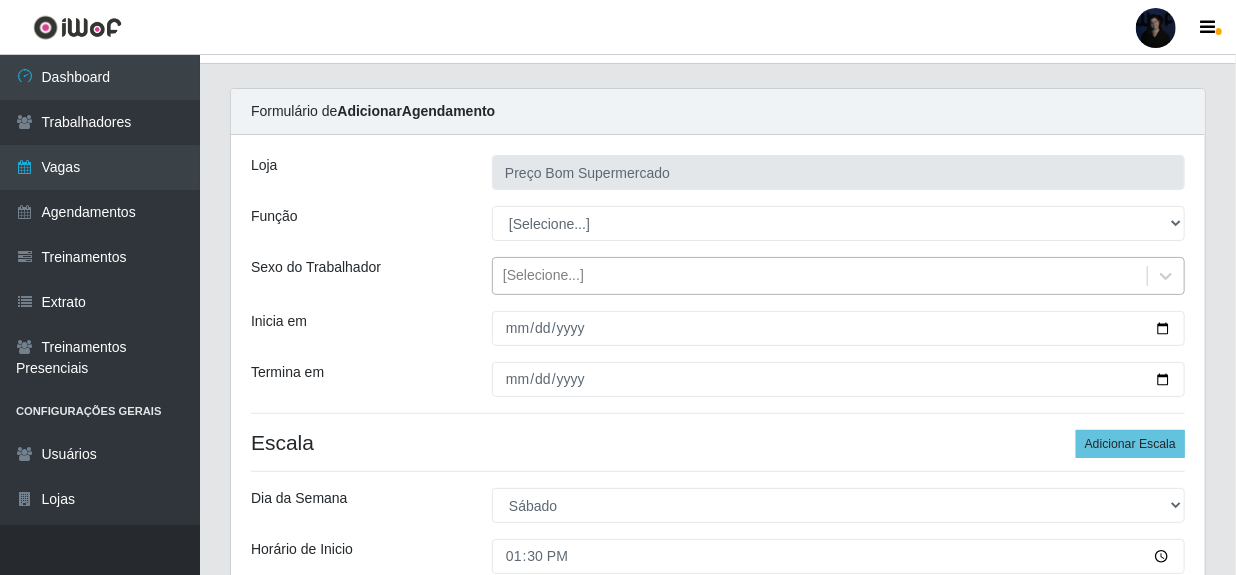 type on "1__" 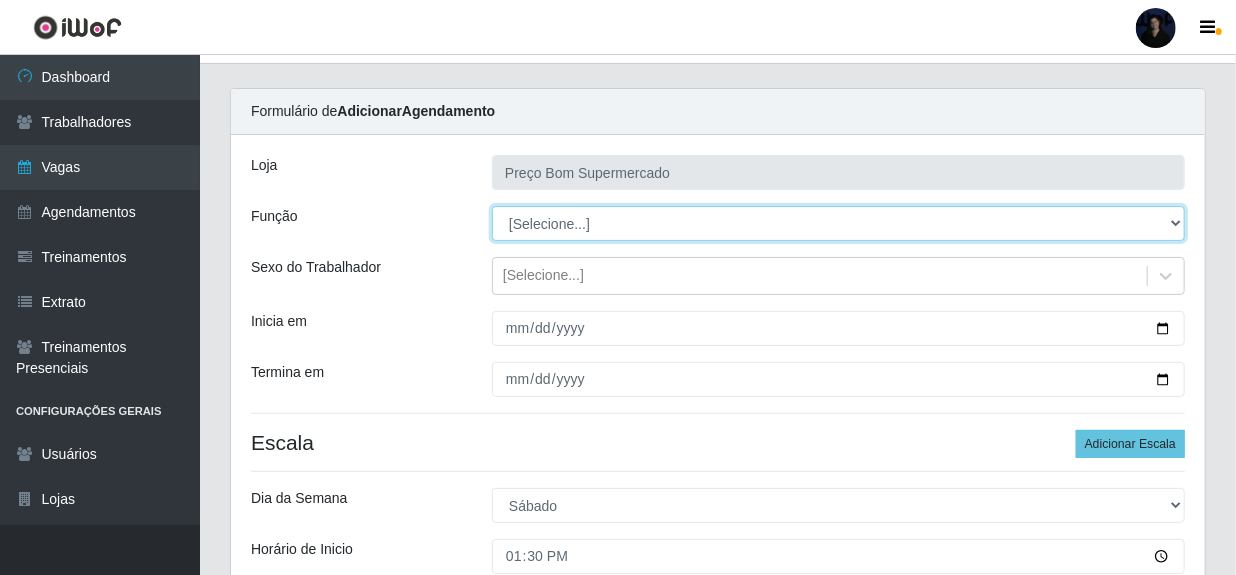click on "[Selecione...] ASG ASG + ASG ++ Auxiliar de Depósito Balconista de Açougue Balconista de Açougue + Balconista de Açougue ++ Embalador Embalador + Embalador ++ Operador de Caixa Operador de Caixa + Operador de Caixa ++ Operador de Loja Operador de Loja + Operador de Loja ++ Repositor Repositor + Repositor ++ Repositor de Hortifruti Repositor de Hortifruti + Repositor de Hortifruti ++" at bounding box center [838, 223] 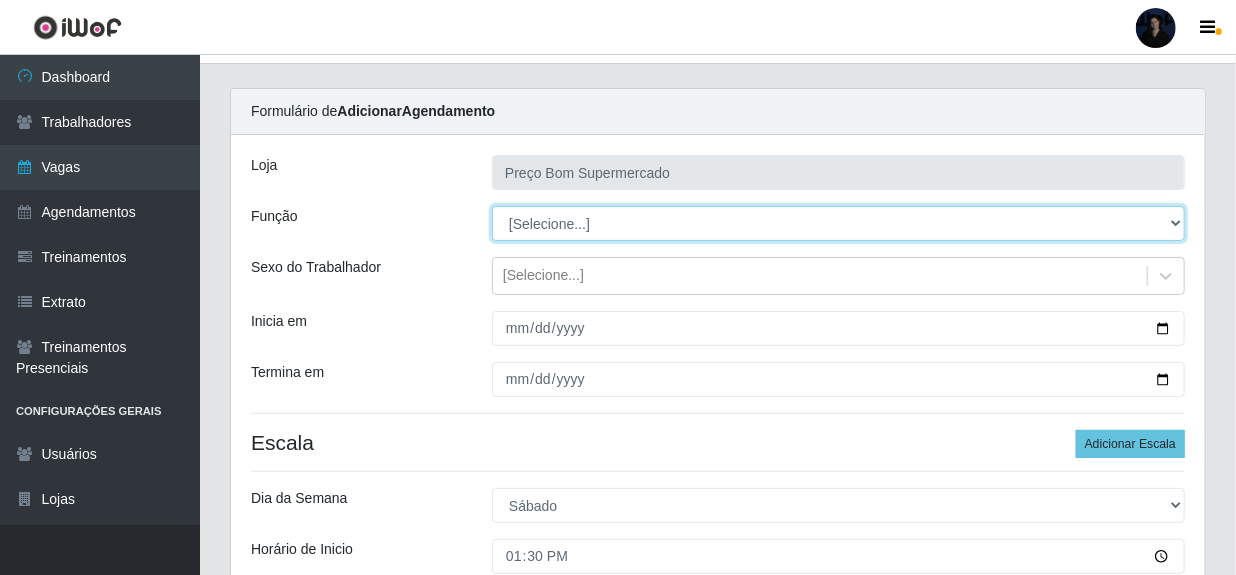 select on "72" 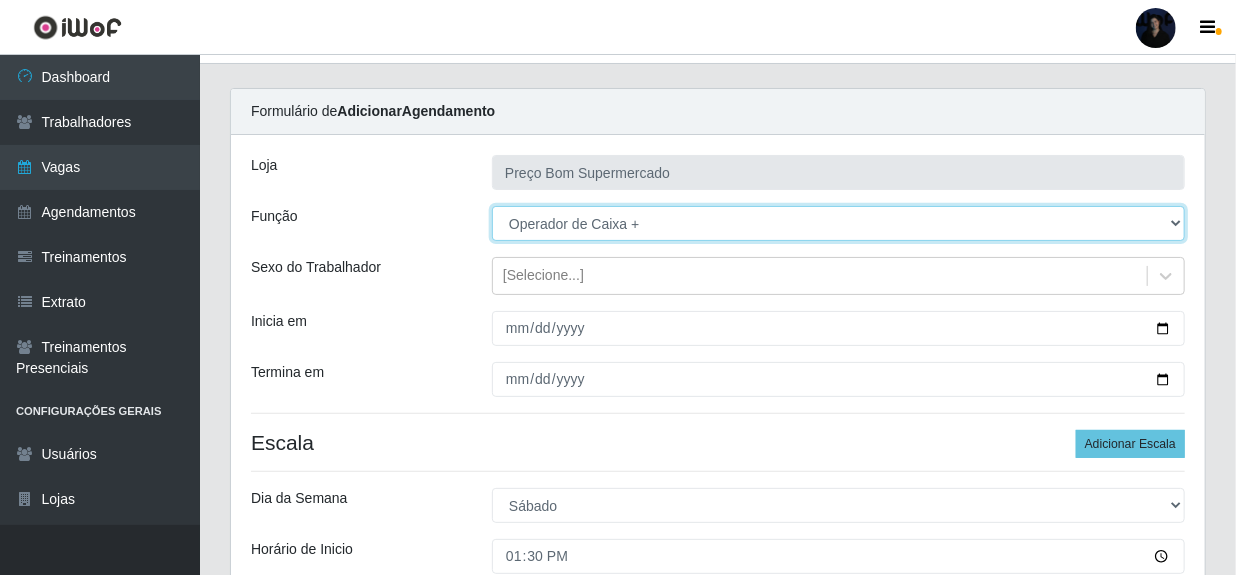 click on "[Selecione...] ASG ASG + ASG ++ Auxiliar de Depósito Balconista de Açougue Balconista de Açougue + Balconista de Açougue ++ Embalador Embalador + Embalador ++ Operador de Caixa Operador de Caixa + Operador de Caixa ++ Operador de Loja Operador de Loja + Operador de Loja ++ Repositor Repositor + Repositor ++ Repositor de Hortifruti Repositor de Hortifruti + Repositor de Hortifruti ++" at bounding box center (838, 223) 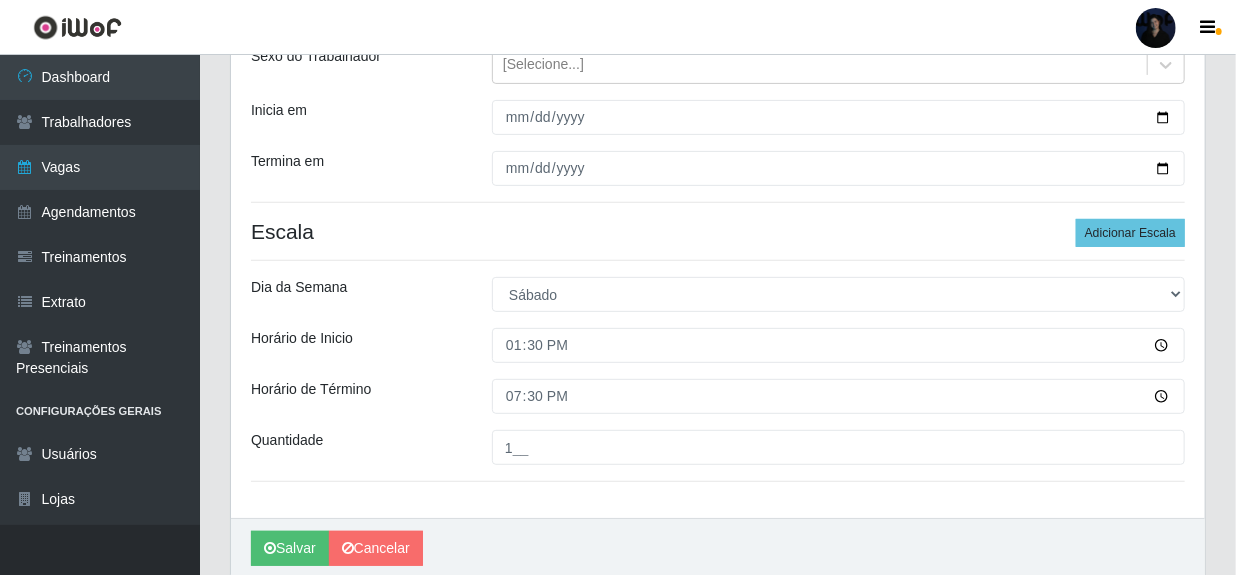 scroll, scrollTop: 324, scrollLeft: 0, axis: vertical 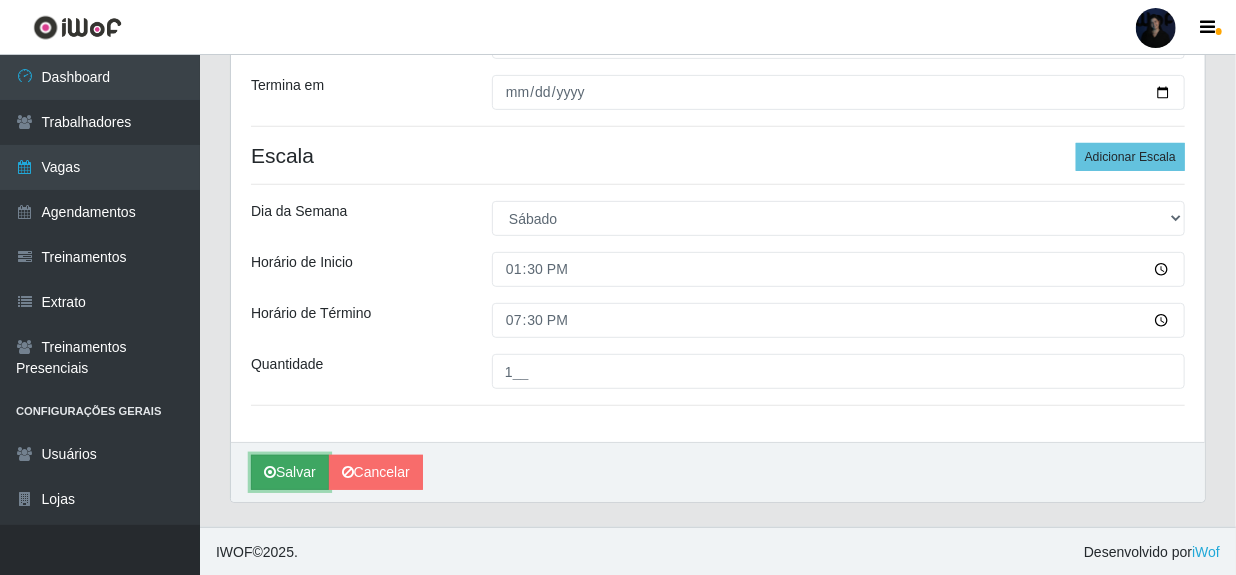 click on "Salvar" at bounding box center [290, 472] 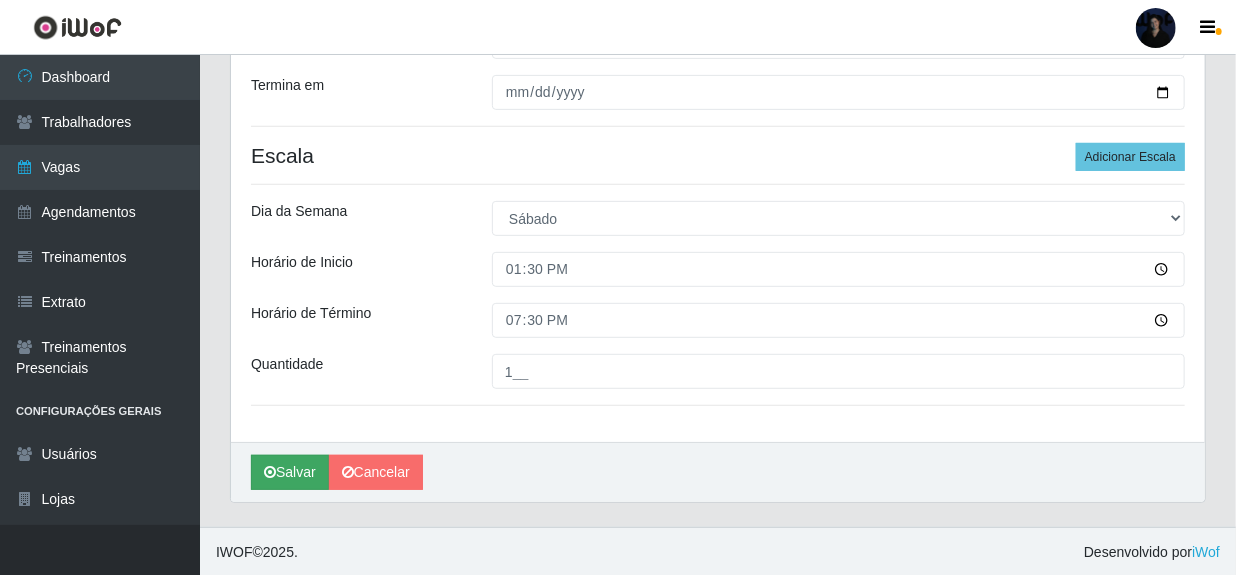 scroll, scrollTop: 0, scrollLeft: 0, axis: both 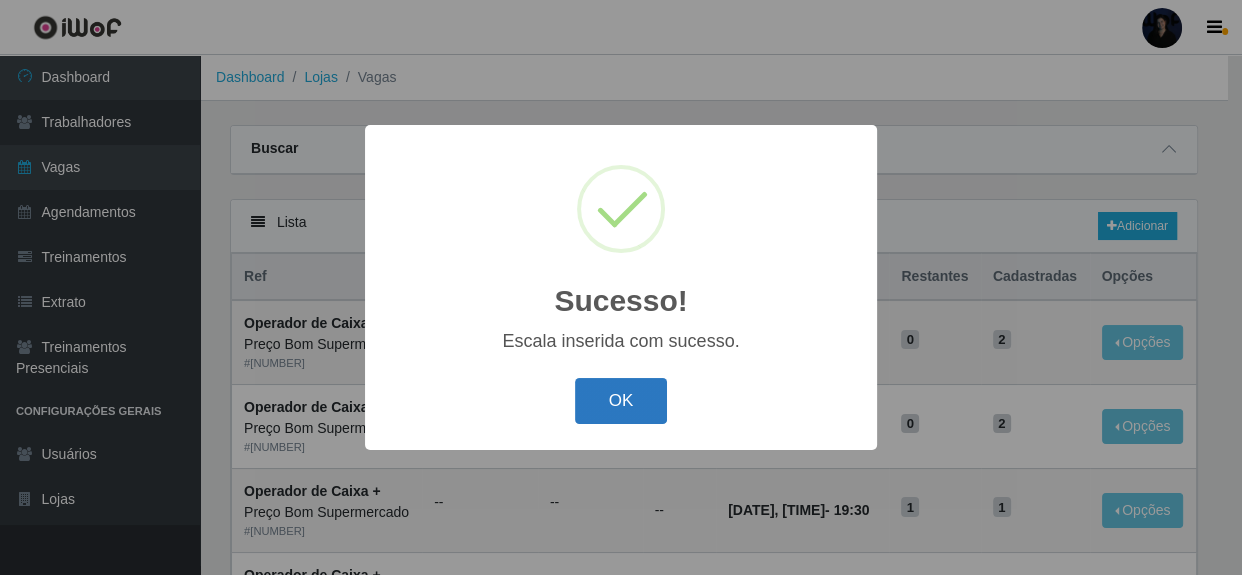 click on "OK" at bounding box center [621, 401] 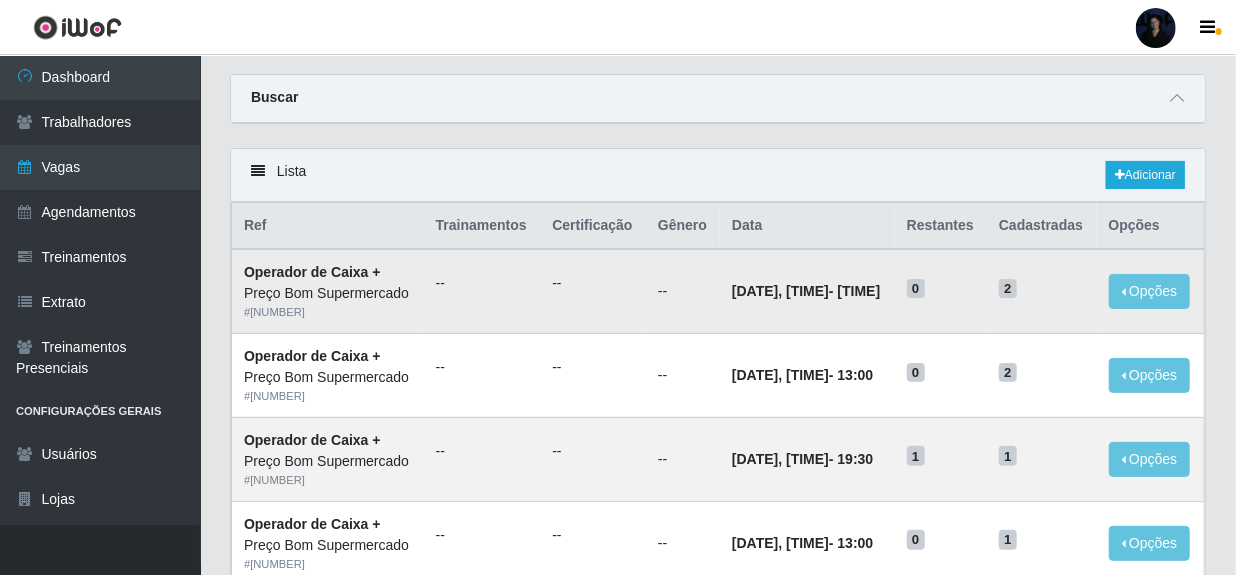 scroll, scrollTop: 0, scrollLeft: 0, axis: both 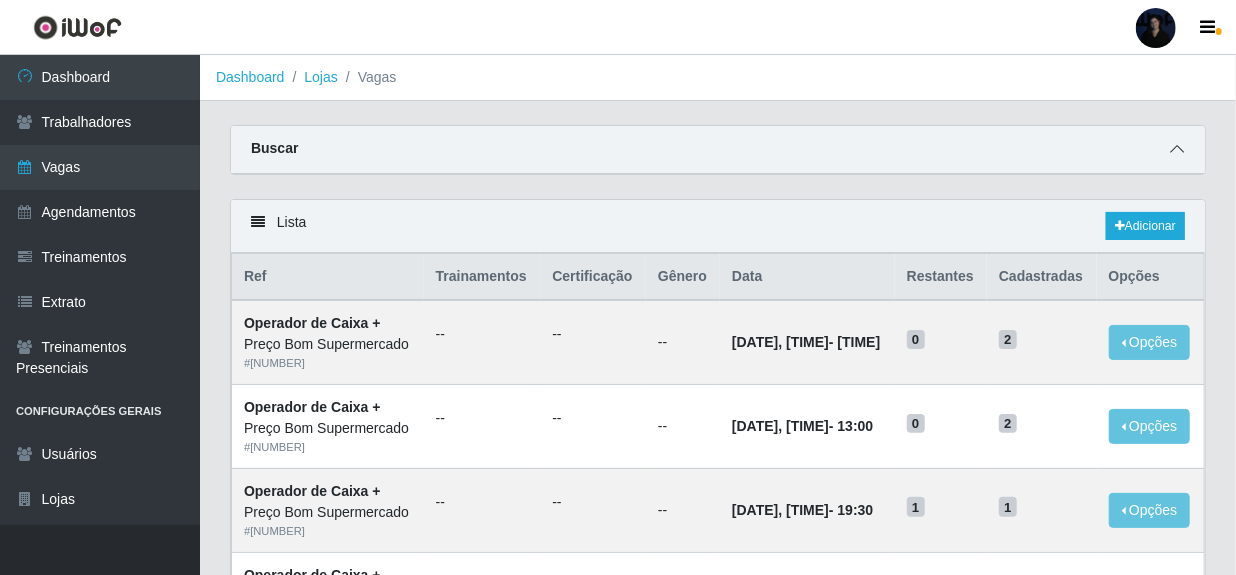 click at bounding box center (1177, 149) 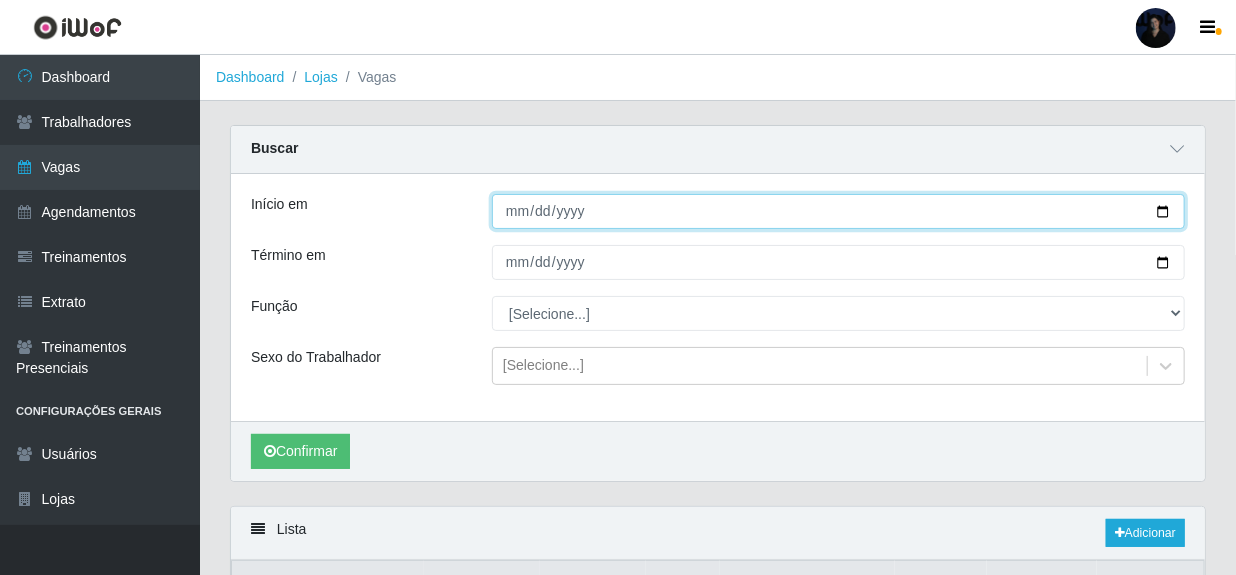 click on "[DATE]" at bounding box center (838, 211) 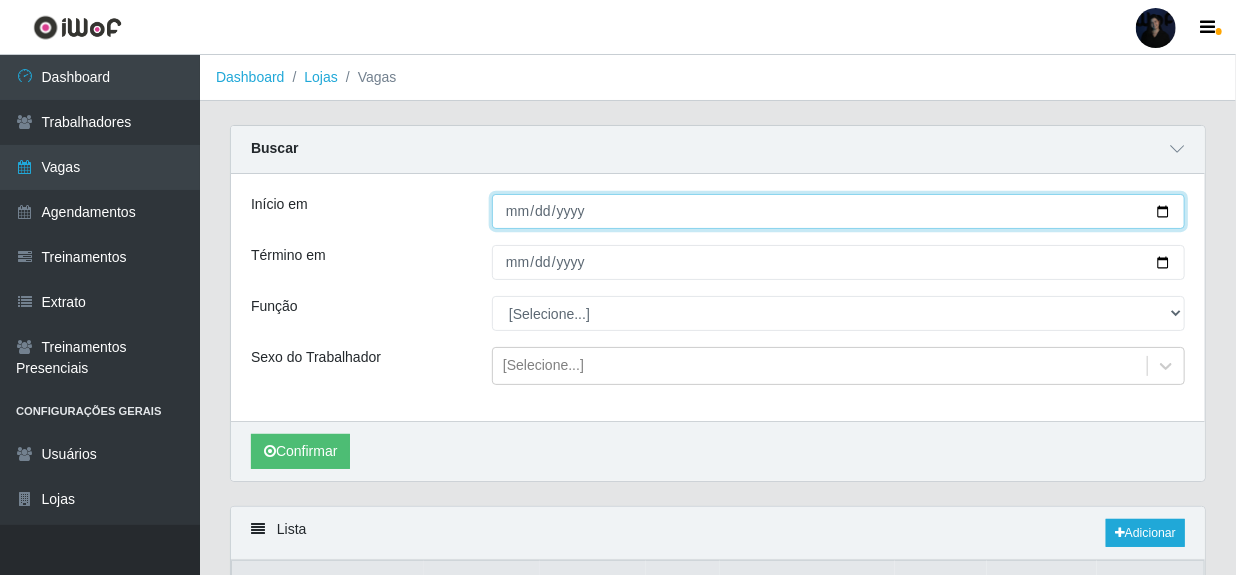type on "[DATE]" 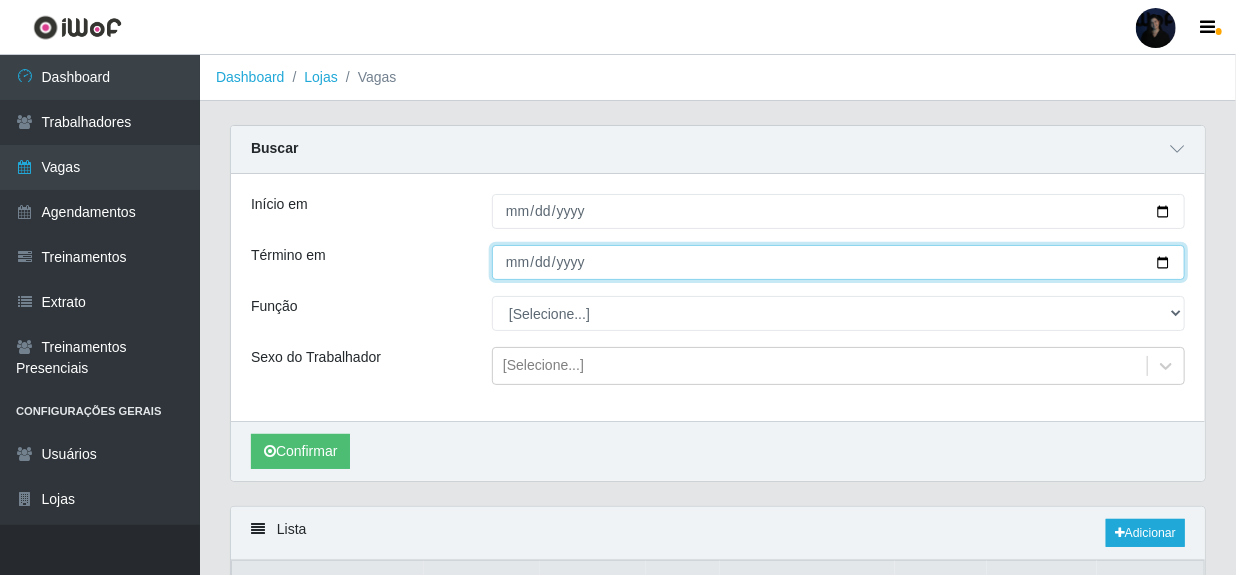 click on "[DATE]" at bounding box center [838, 262] 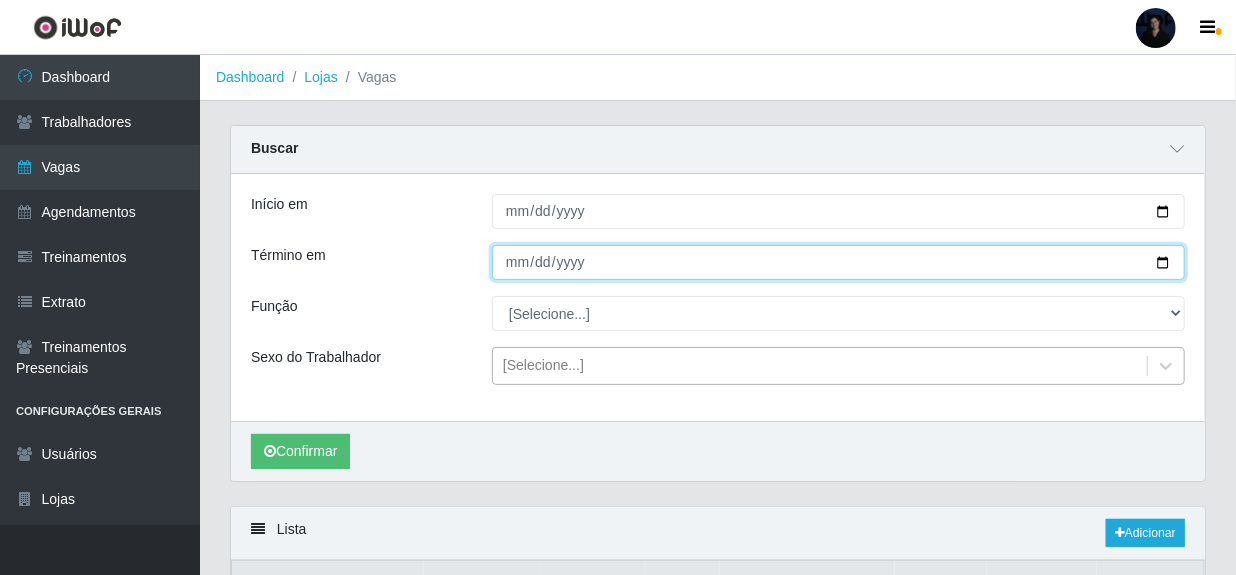 type on "[DATE]" 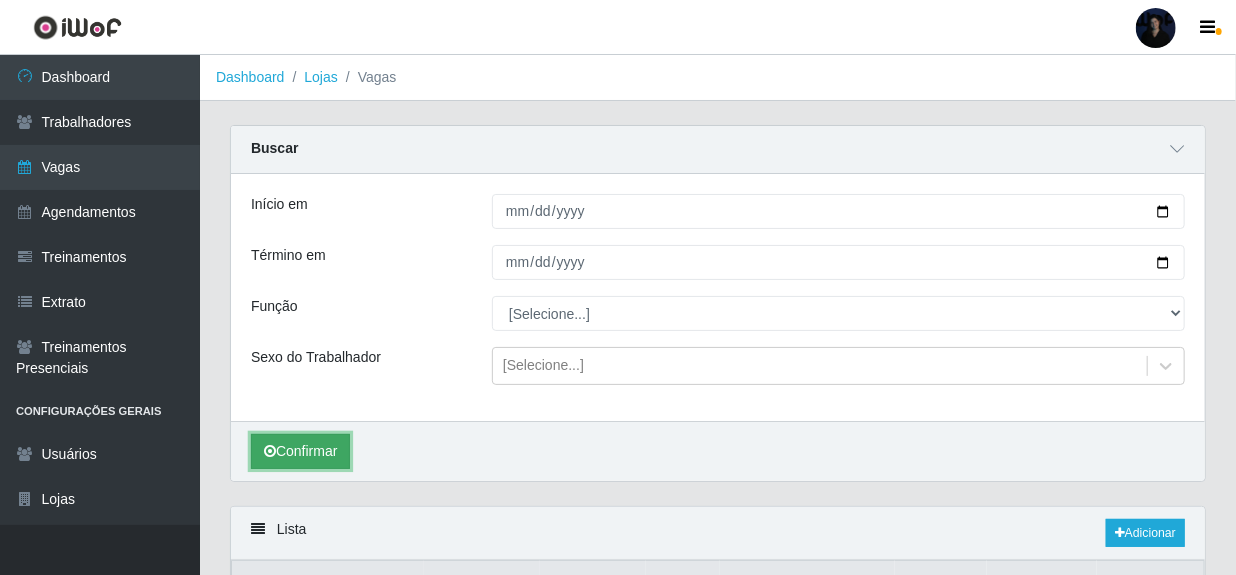 click on "Confirmar" at bounding box center [300, 451] 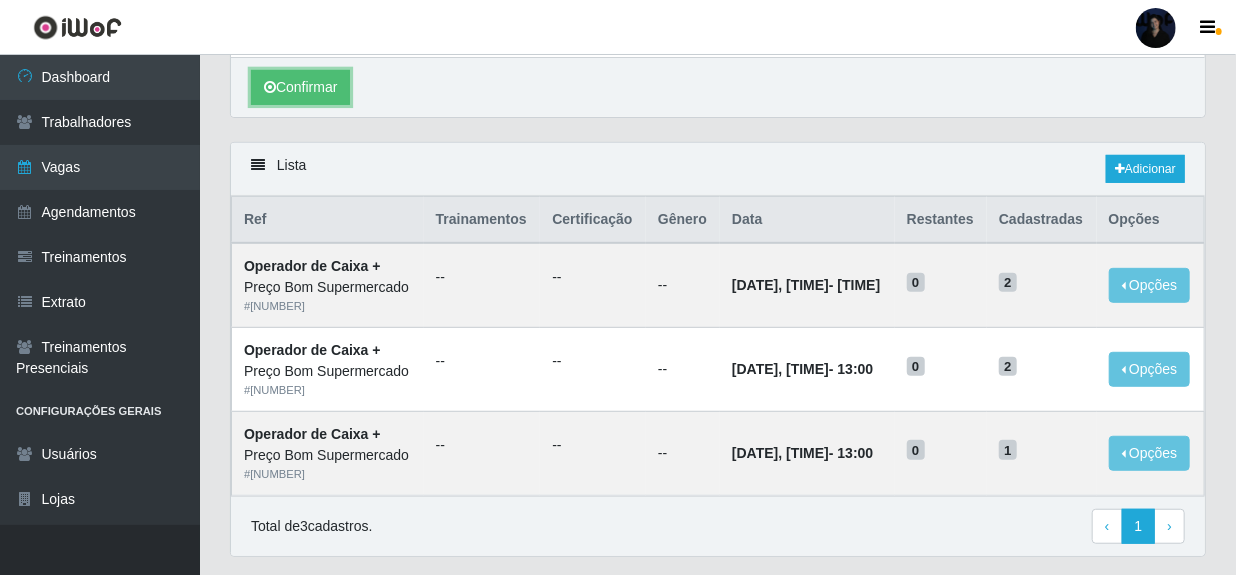 scroll, scrollTop: 419, scrollLeft: 0, axis: vertical 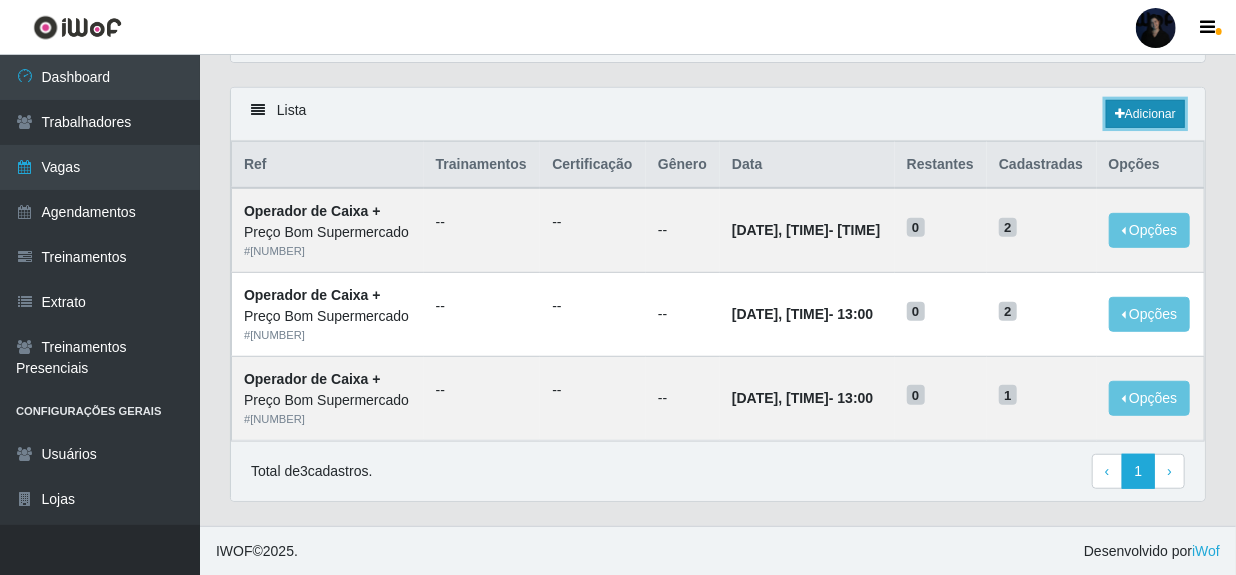 click on "Adicionar" at bounding box center [1145, 114] 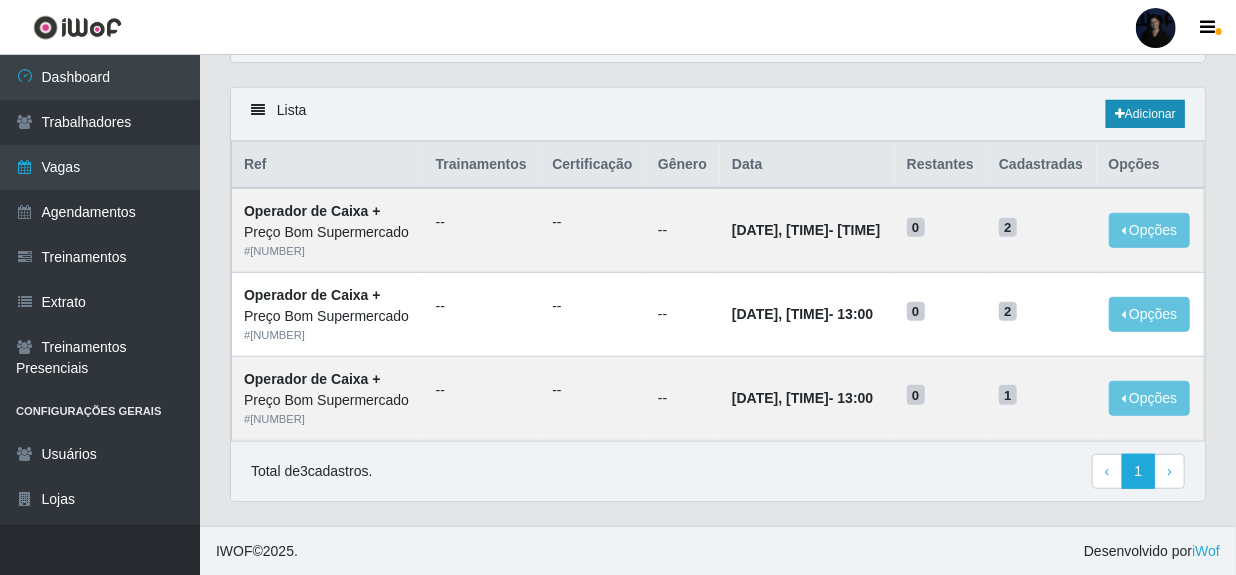 scroll, scrollTop: 37, scrollLeft: 0, axis: vertical 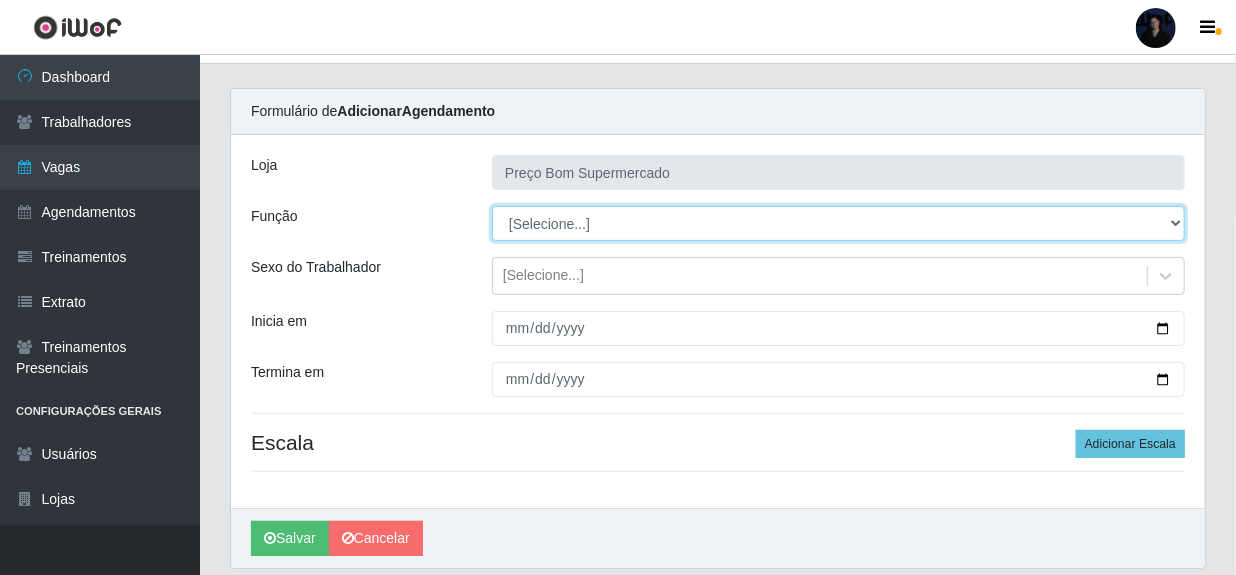 click on "[Selecione...] ASG ASG + ASG ++ Auxiliar de Depósito Balconista de Açougue Balconista de Açougue + Balconista de Açougue ++ Embalador Embalador + Embalador ++ Operador de Caixa Operador de Caixa + Operador de Caixa ++ Operador de Loja Operador de Loja + Operador de Loja ++ Repositor Repositor + Repositor ++ Repositor de Hortifruti Repositor de Hortifruti + Repositor de Hortifruti ++" at bounding box center (838, 223) 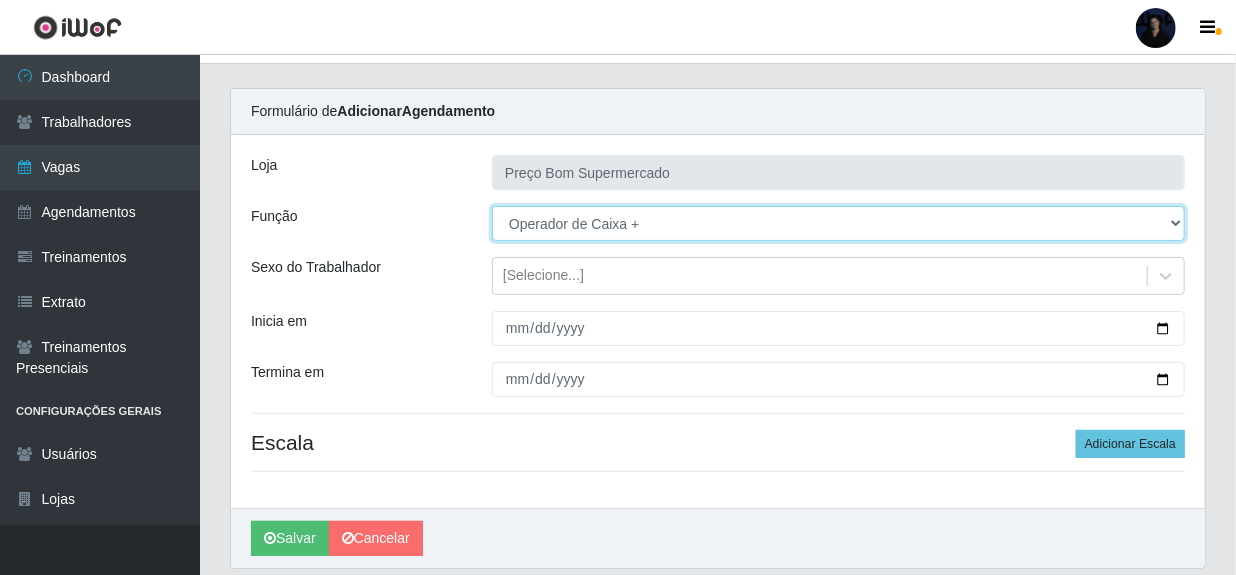 click on "[Selecione...] ASG ASG + ASG ++ Auxiliar de Depósito Balconista de Açougue Balconista de Açougue + Balconista de Açougue ++ Embalador Embalador + Embalador ++ Operador de Caixa Operador de Caixa + Operador de Caixa ++ Operador de Loja Operador de Loja + Operador de Loja ++ Repositor Repositor + Repositor ++ Repositor de Hortifruti Repositor de Hortifruti + Repositor de Hortifruti ++" at bounding box center [838, 223] 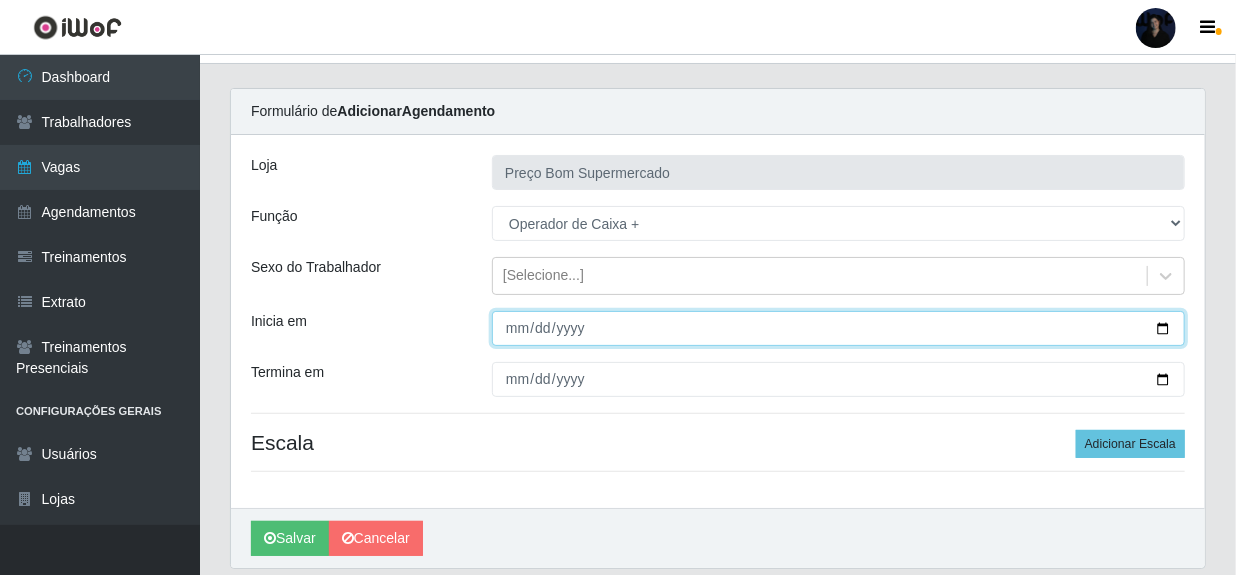click on "Inicia em" at bounding box center [838, 328] 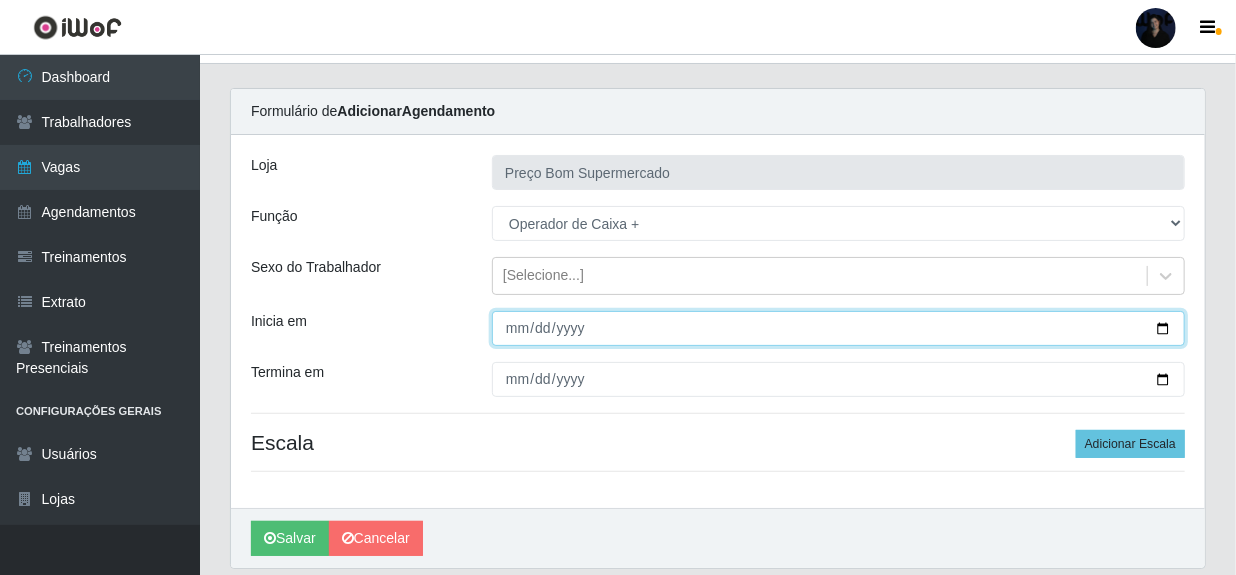 type on "[DATE]" 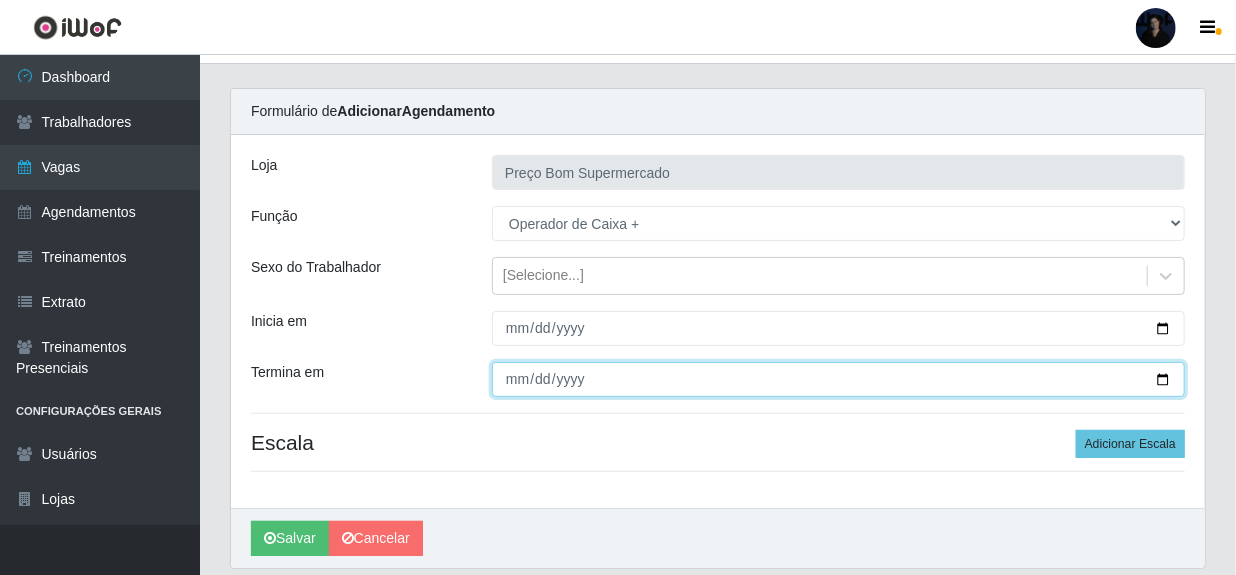 click on "Termina em" at bounding box center [838, 379] 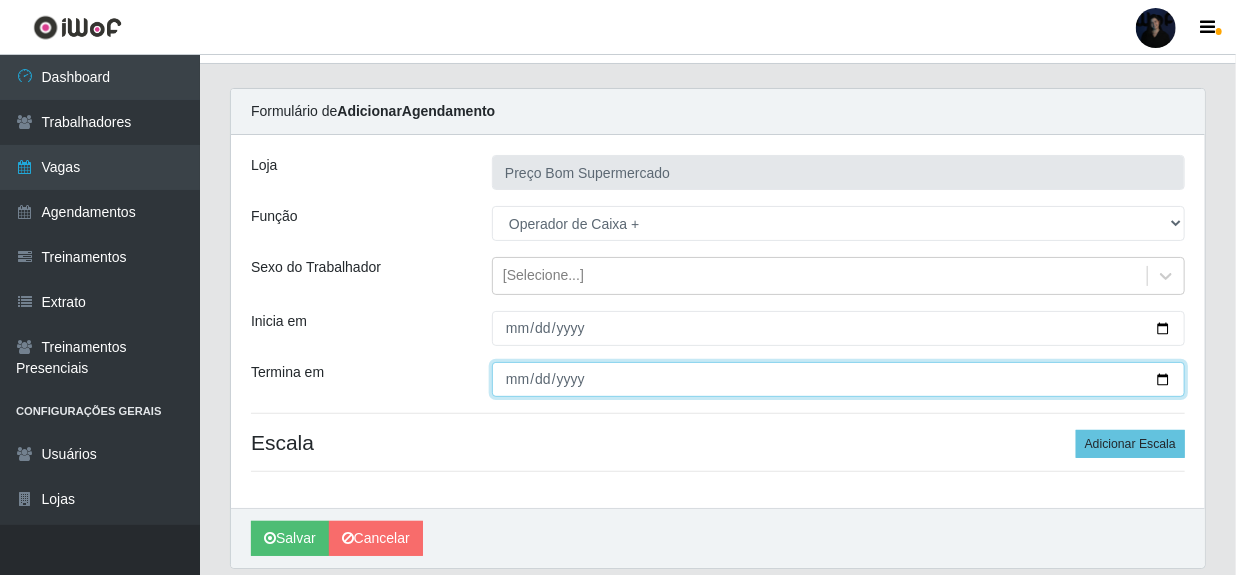 click on "Termina em" at bounding box center (838, 379) 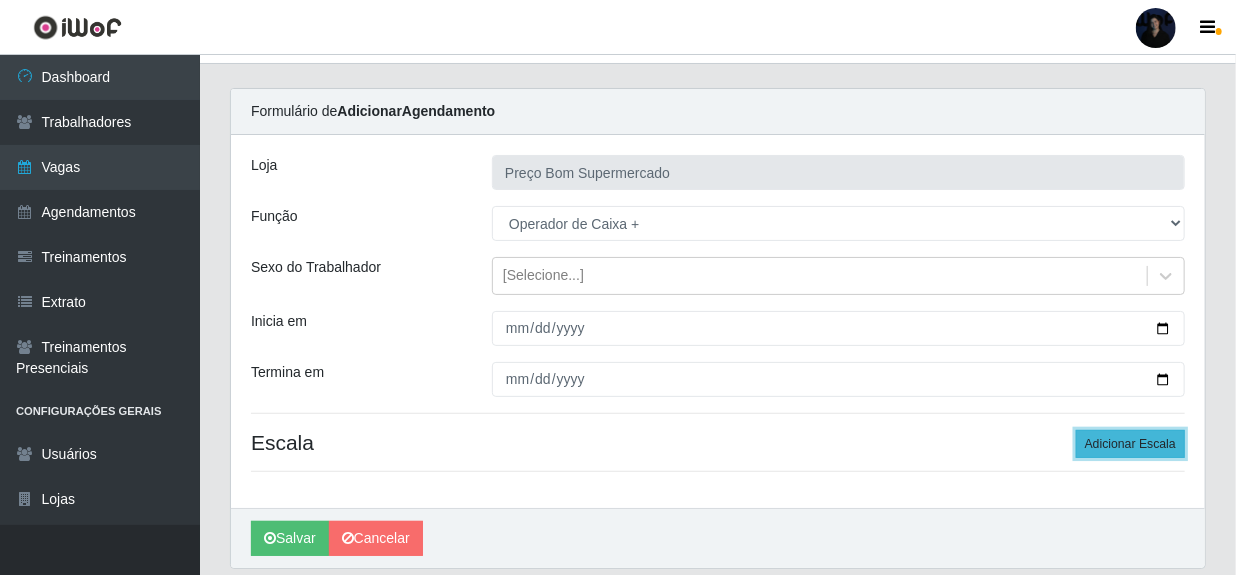 click on "Adicionar Escala" at bounding box center [1130, 444] 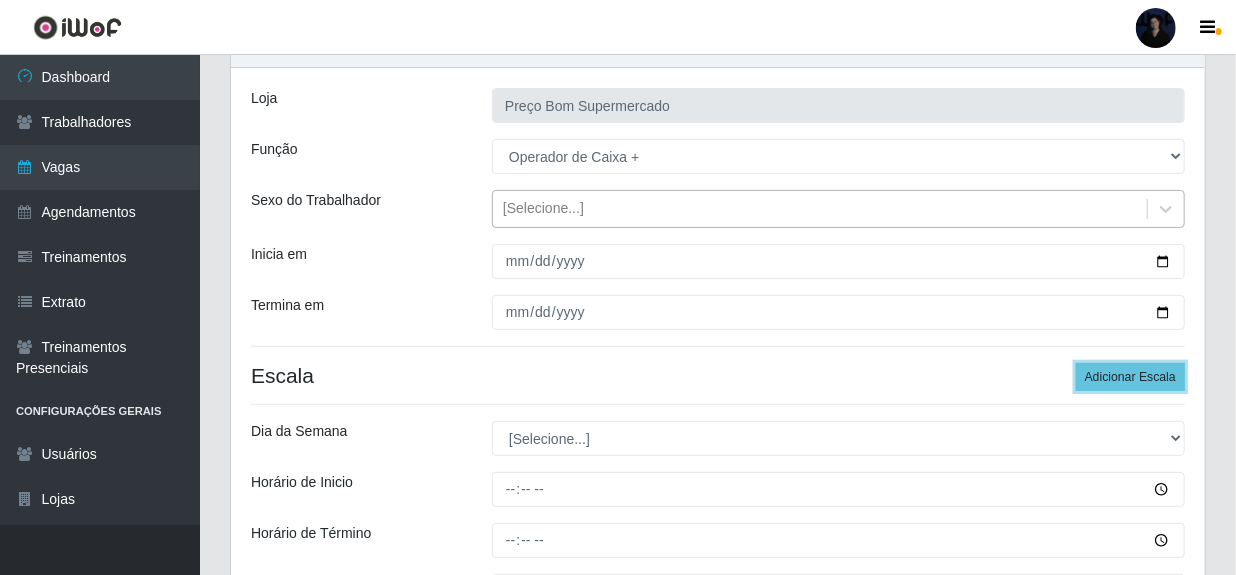 scroll, scrollTop: 324, scrollLeft: 0, axis: vertical 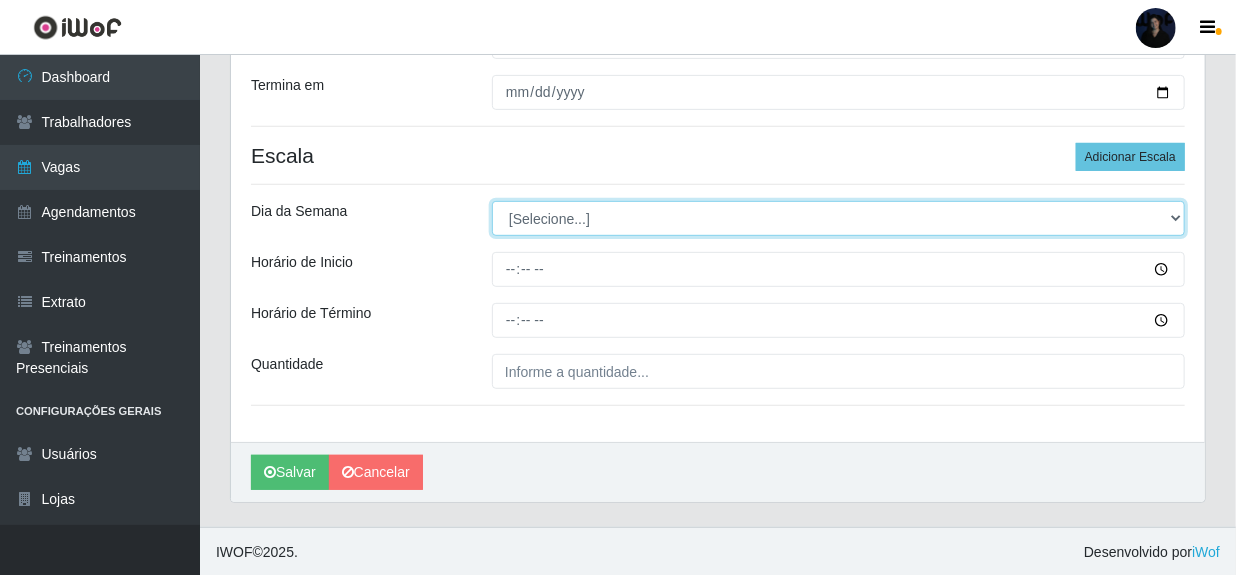 click on "[Selecione...] Segunda Terça Quarta Quinta Sexta Sábado Domingo" at bounding box center [838, 218] 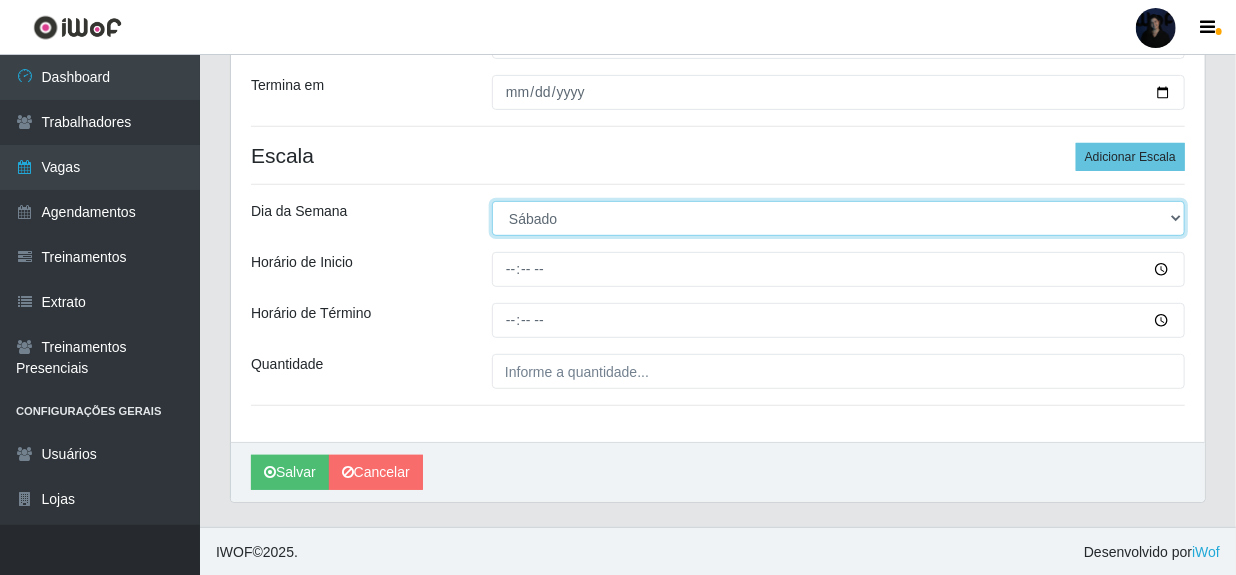 click on "[Selecione...] Segunda Terça Quarta Quinta Sexta Sábado Domingo" at bounding box center [838, 218] 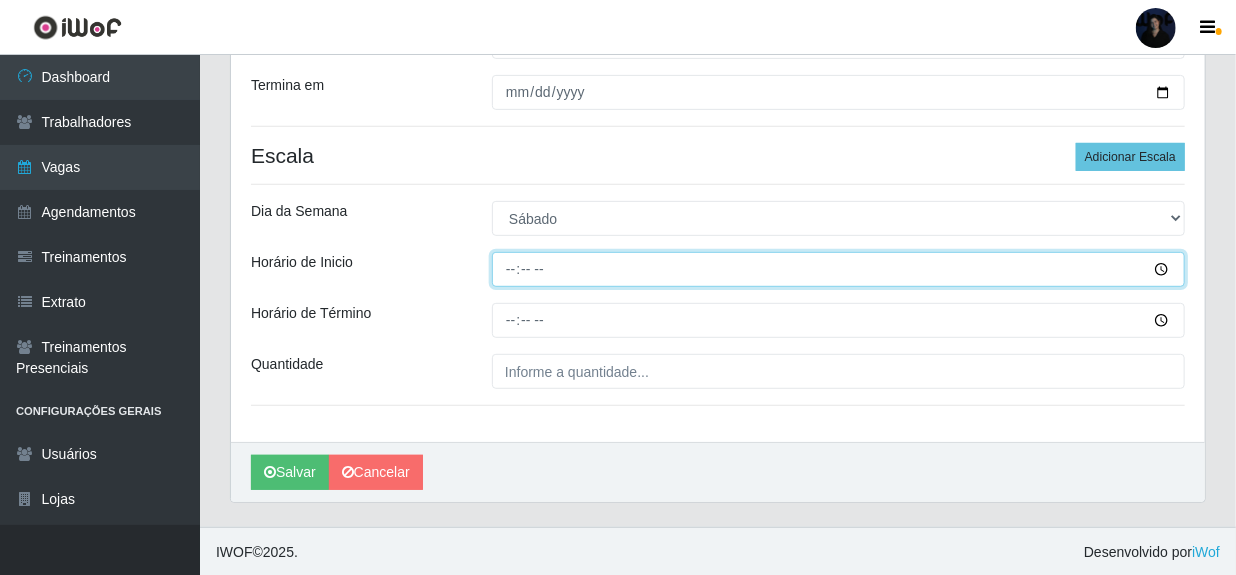 click on "Horário de Inicio" at bounding box center [838, 269] 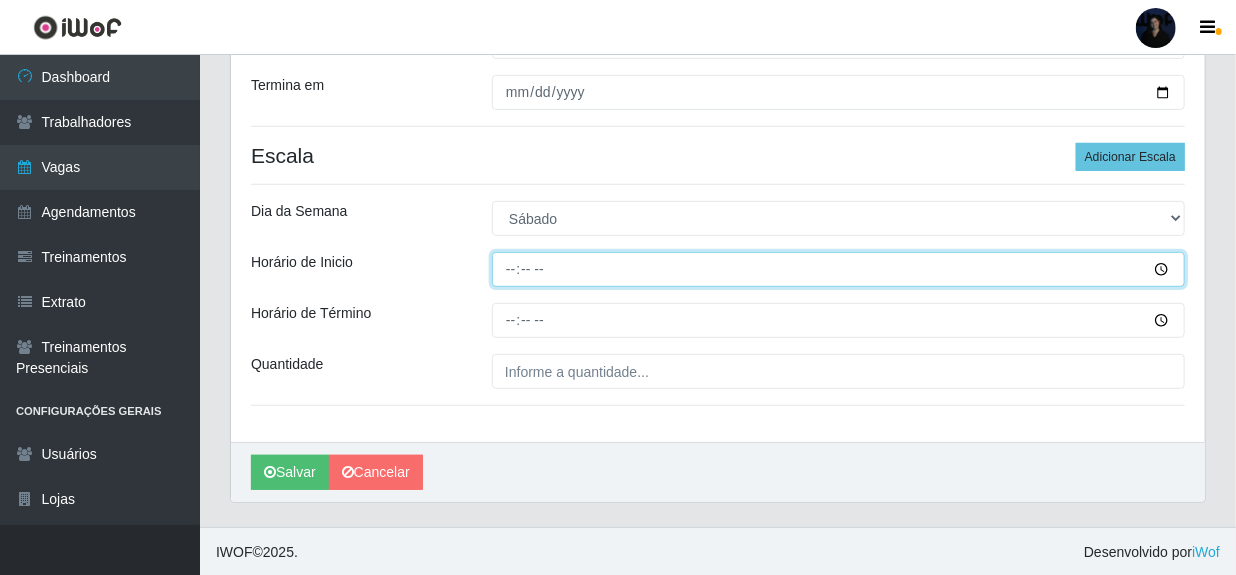 type on "13:30" 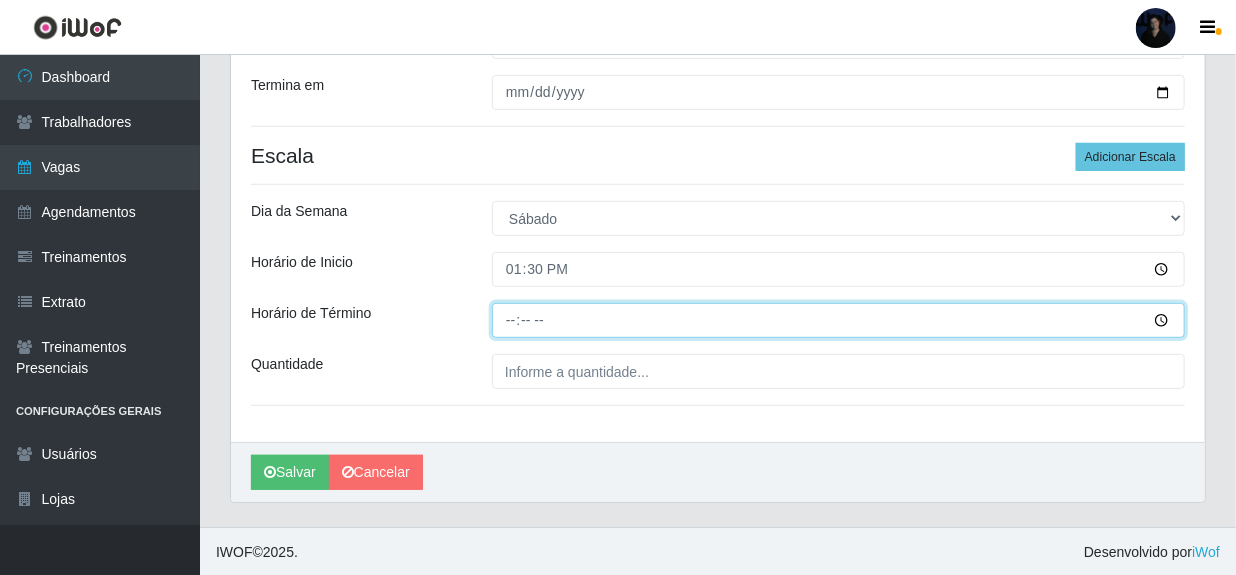 click on "Horário de Término" at bounding box center [838, 320] 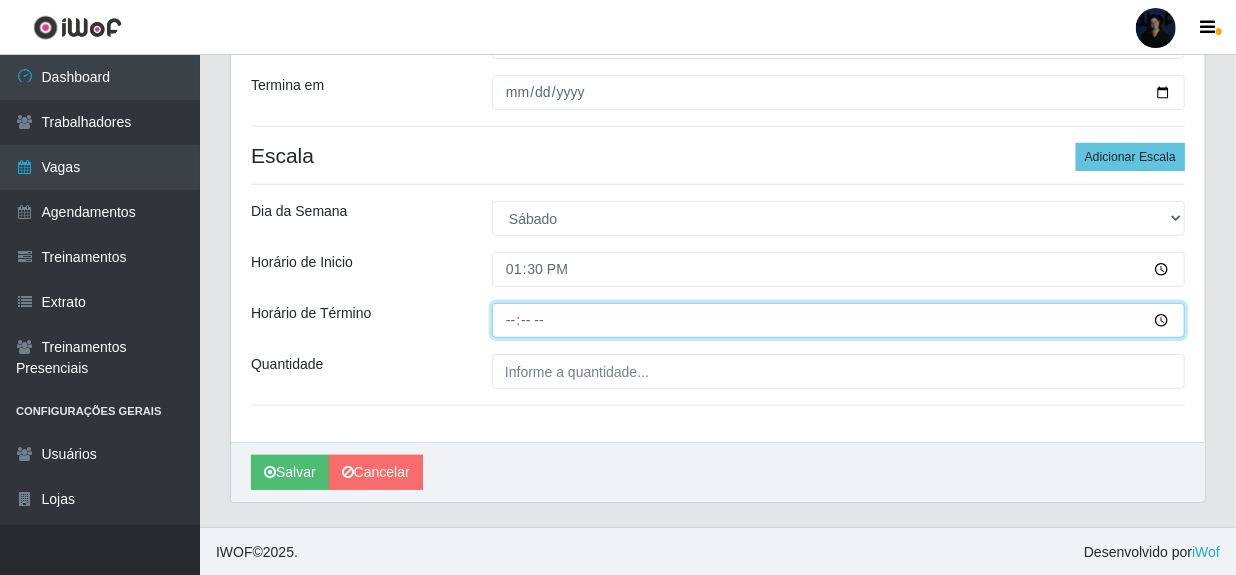 type on "19:30" 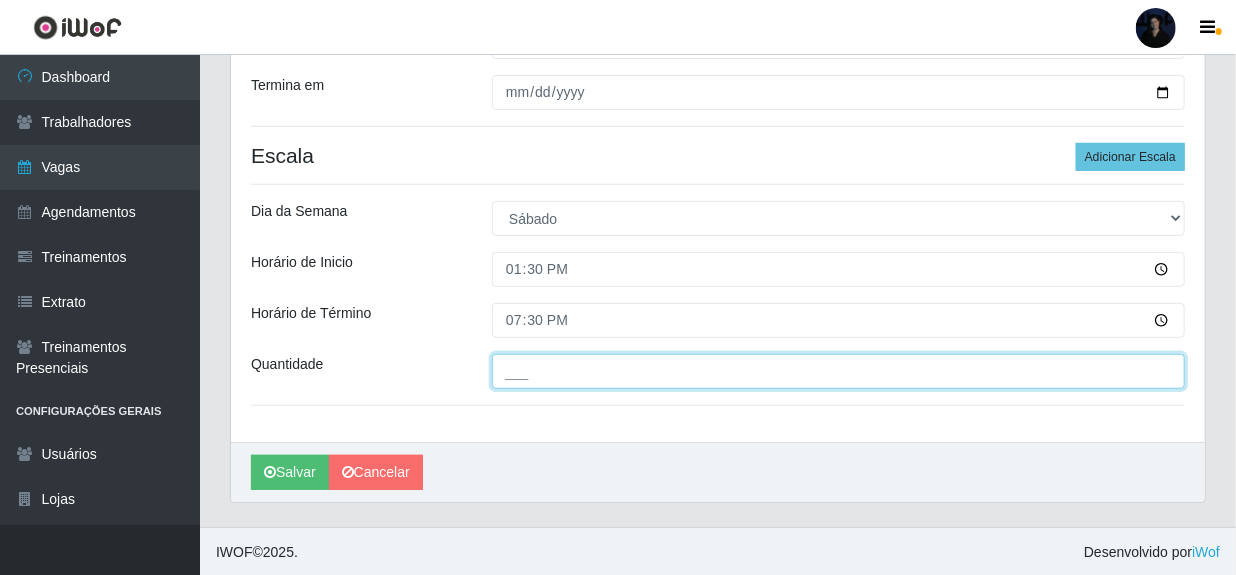 click on "___" at bounding box center [838, 371] 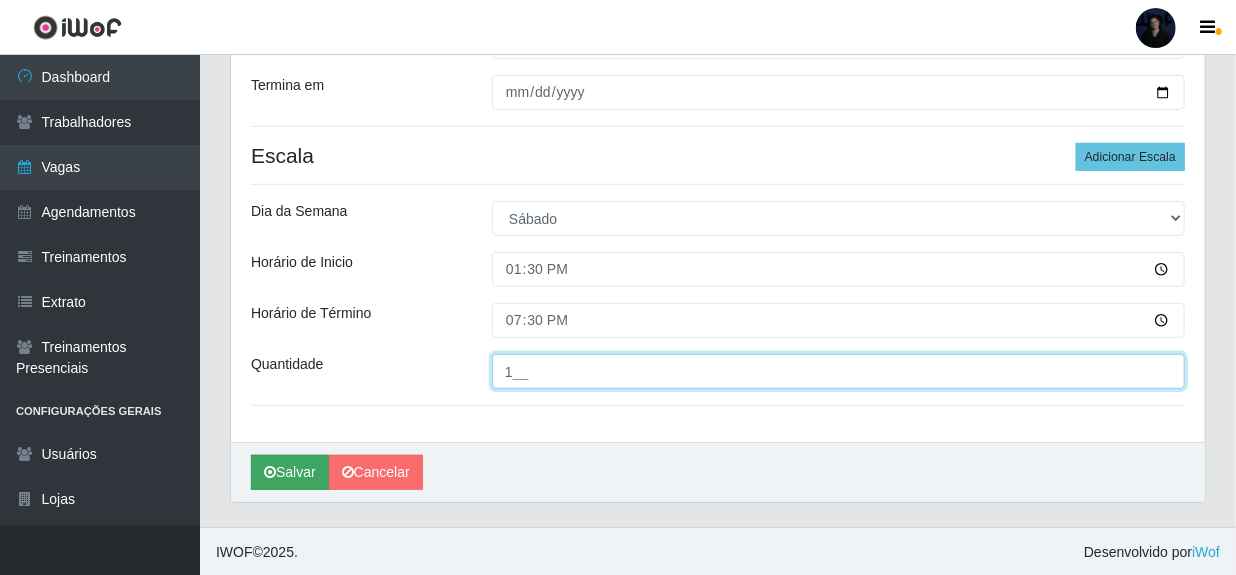 type on "1__" 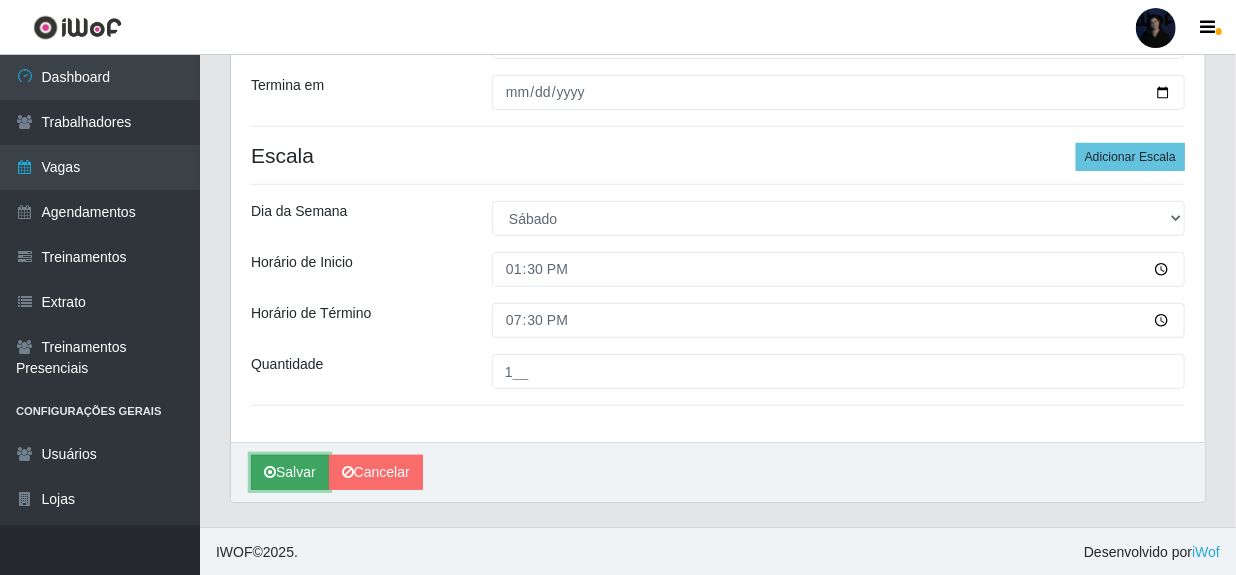 click on "Salvar" at bounding box center (290, 472) 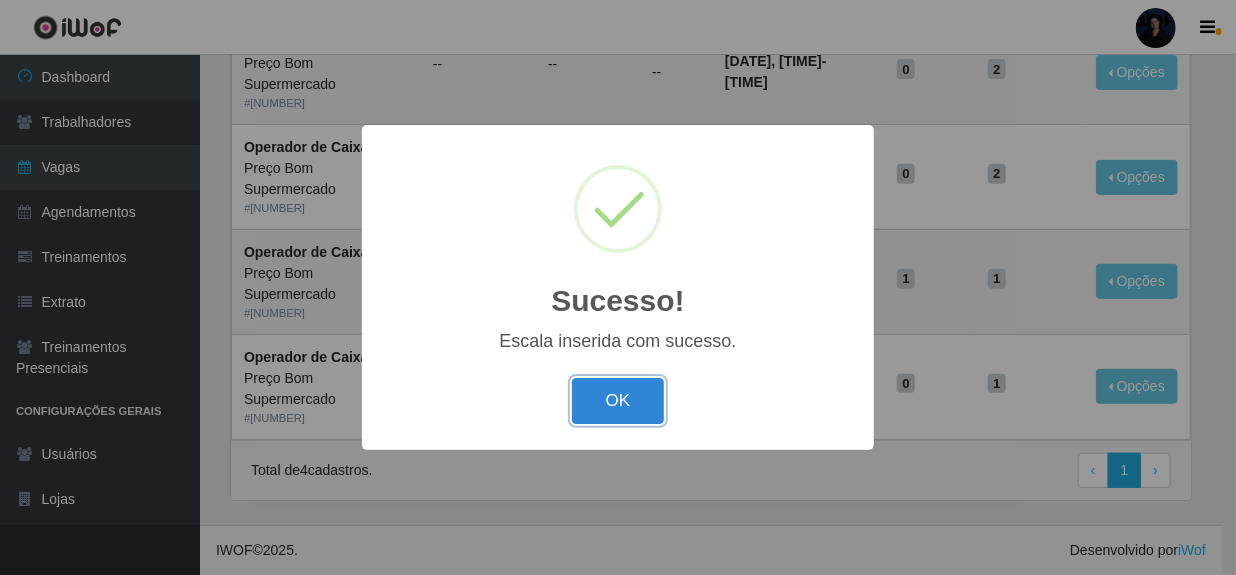 scroll, scrollTop: 0, scrollLeft: 0, axis: both 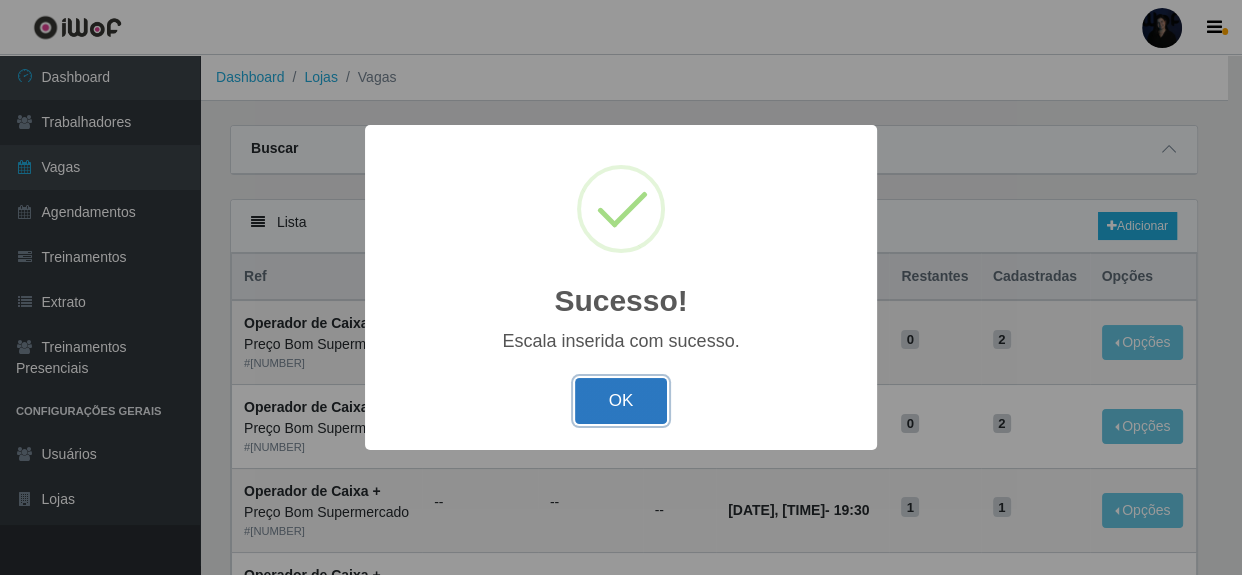 click on "OK" at bounding box center [621, 401] 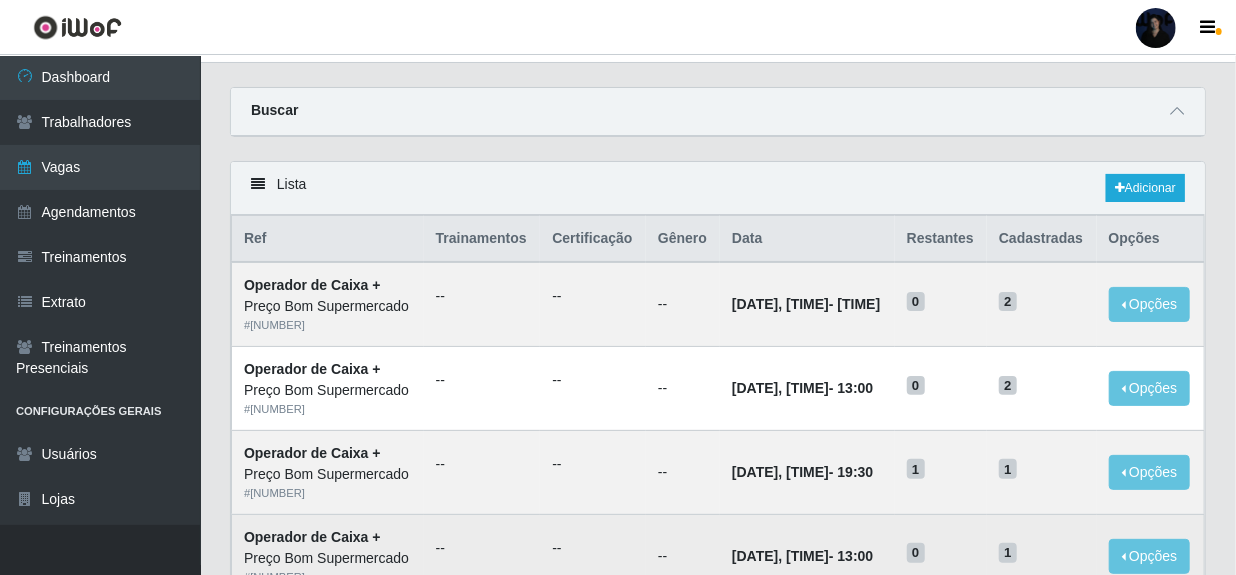 scroll, scrollTop: 14, scrollLeft: 0, axis: vertical 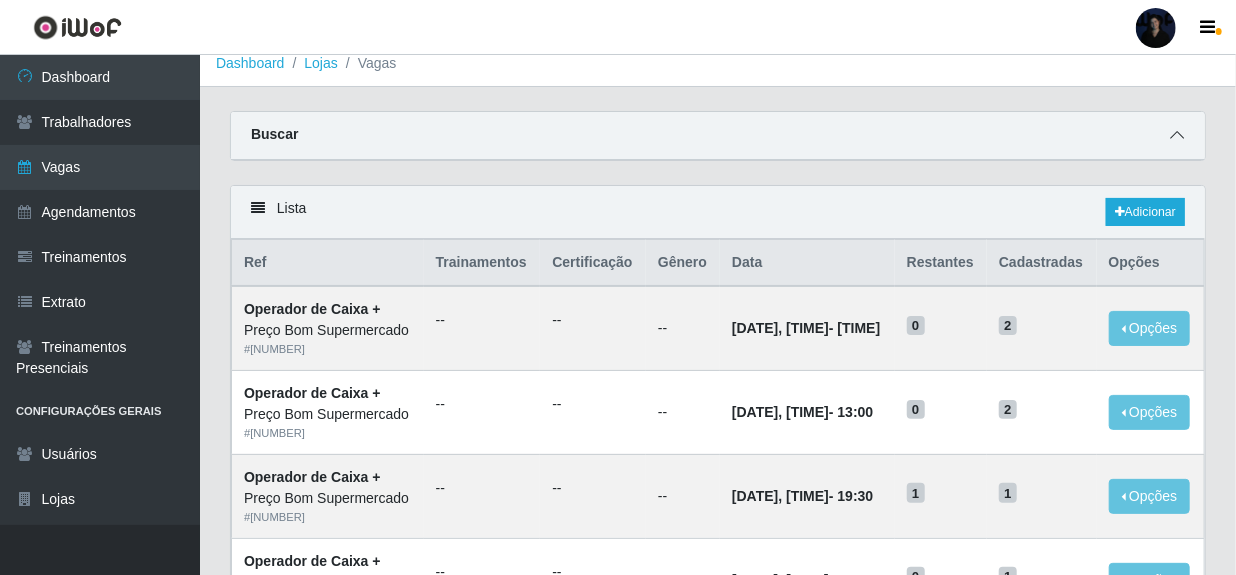 click at bounding box center [1177, 135] 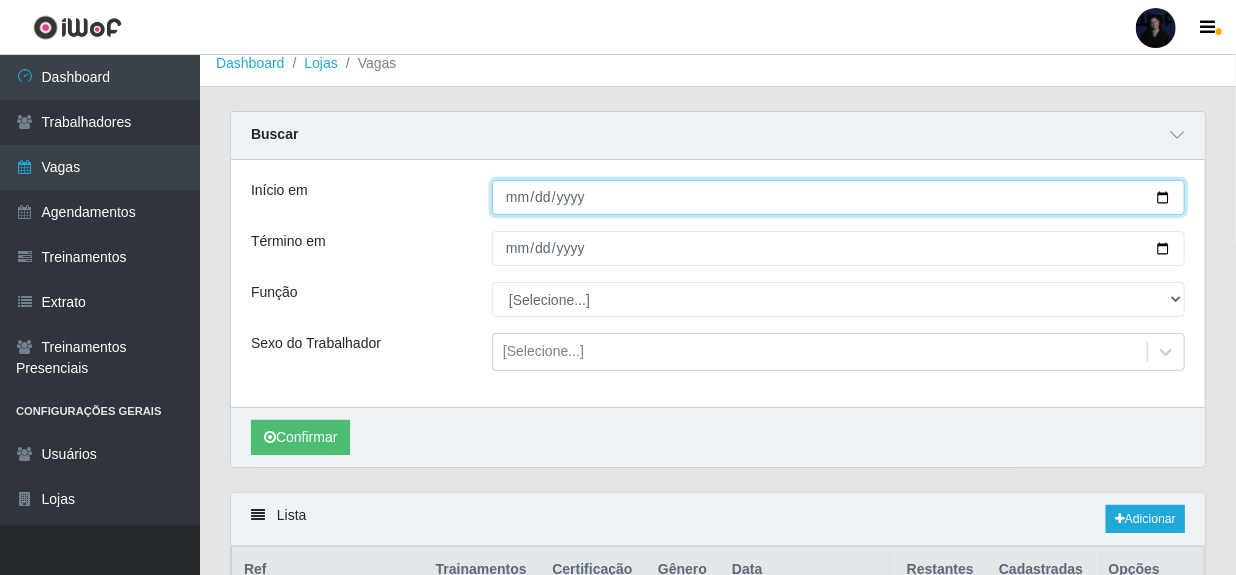 click on "[DATE]" at bounding box center (838, 197) 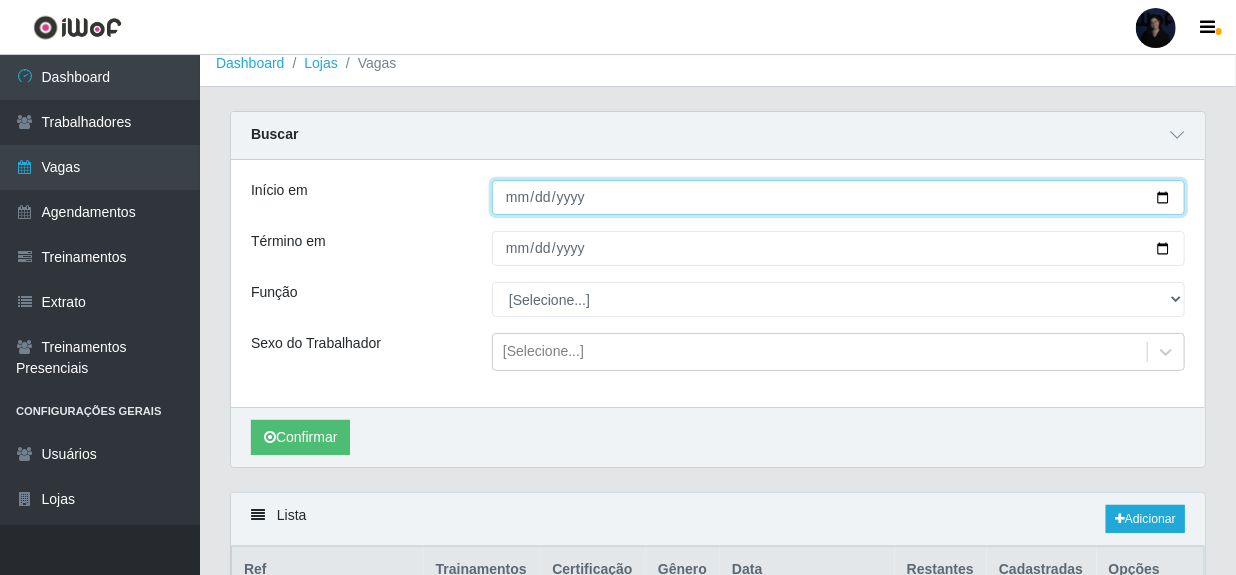 type on "[DATE]" 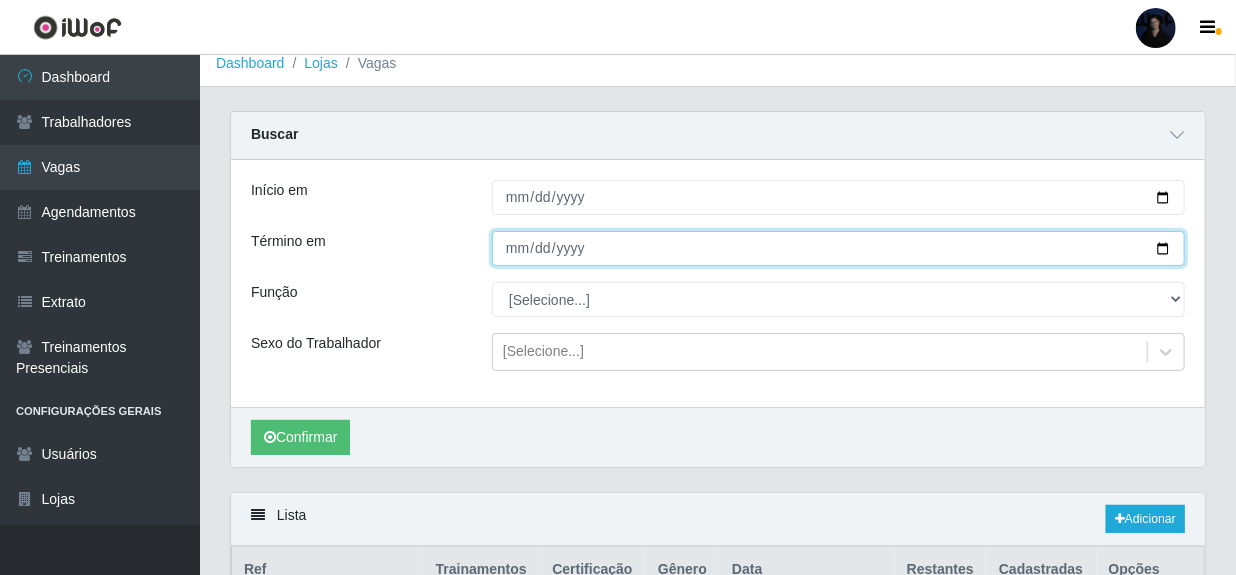 click on "[DATE]" at bounding box center (838, 248) 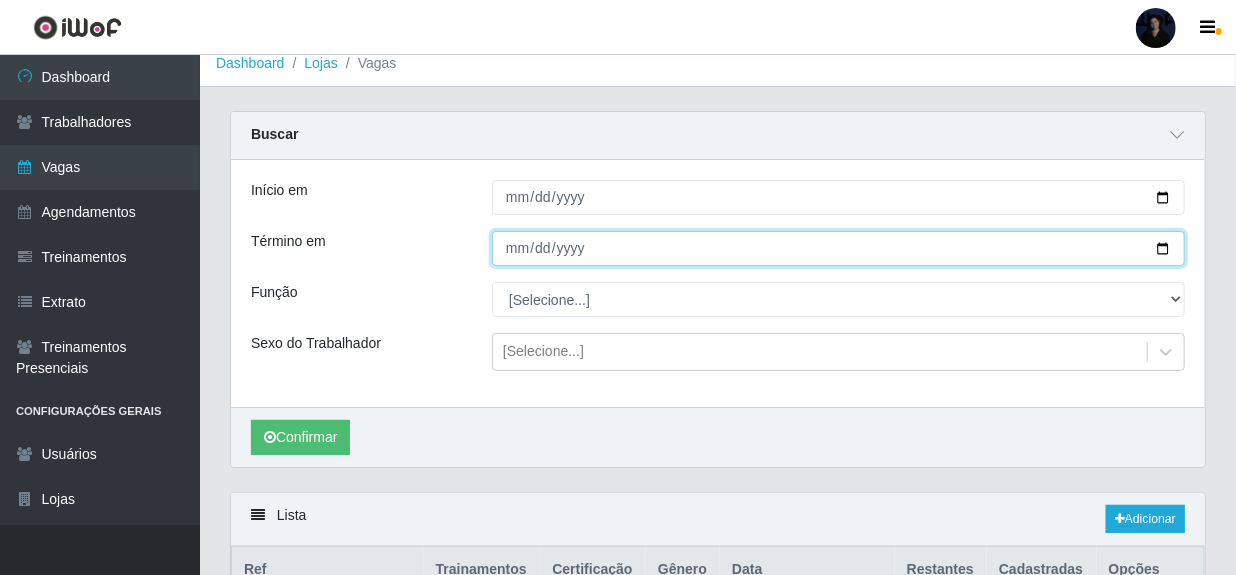 type on "[DATE]" 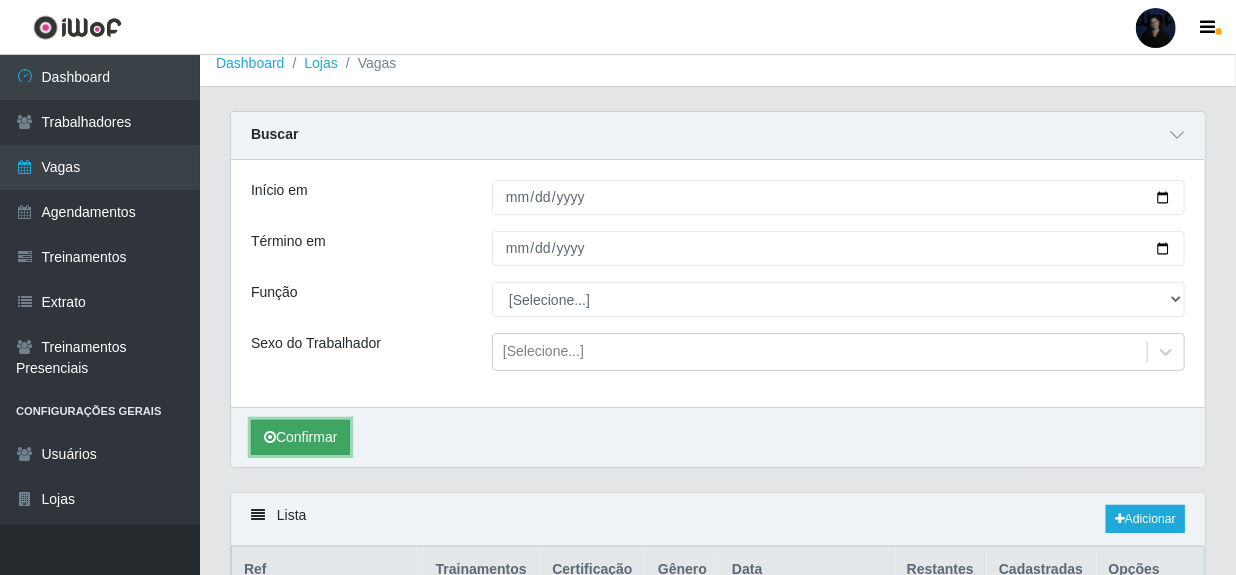 click on "Confirmar" at bounding box center [300, 437] 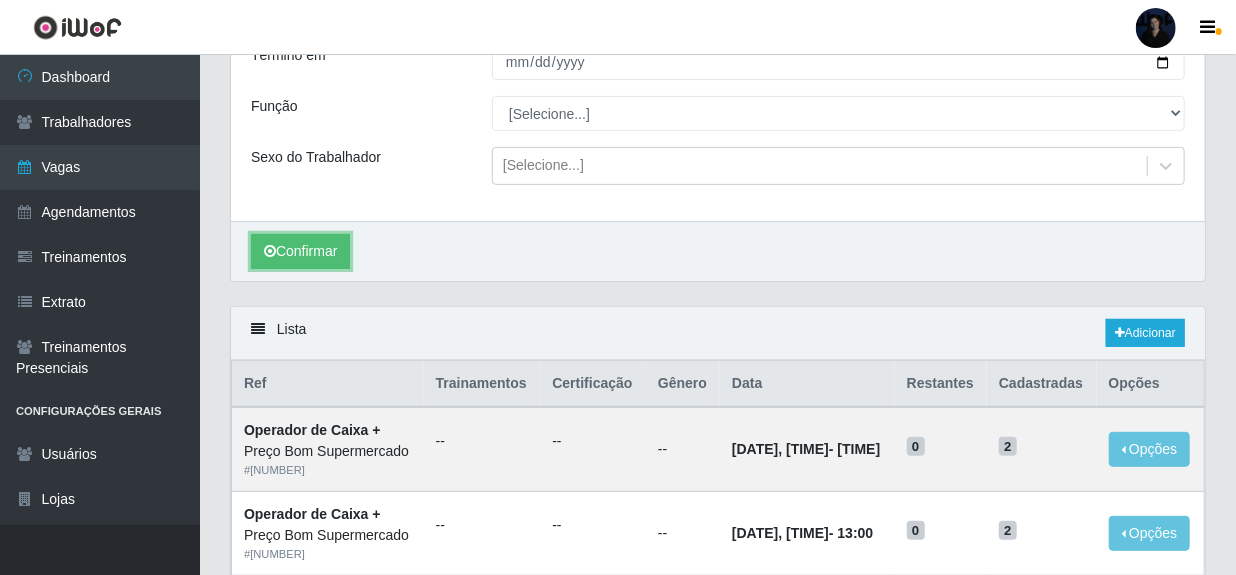 scroll, scrollTop: 419, scrollLeft: 0, axis: vertical 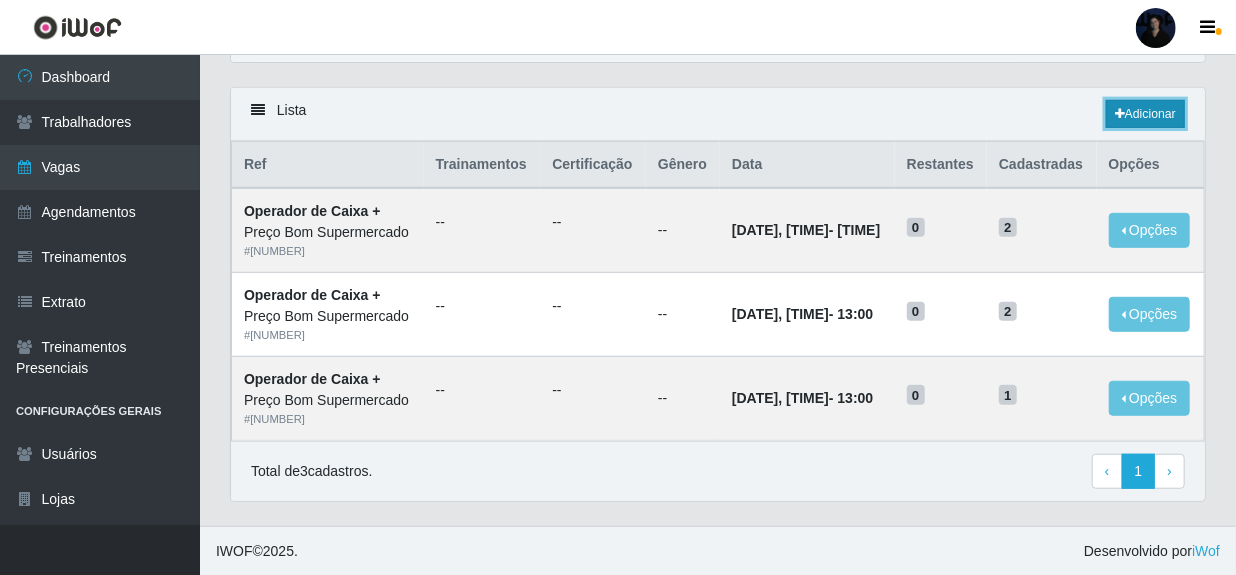 click on "Adicionar" at bounding box center (1145, 114) 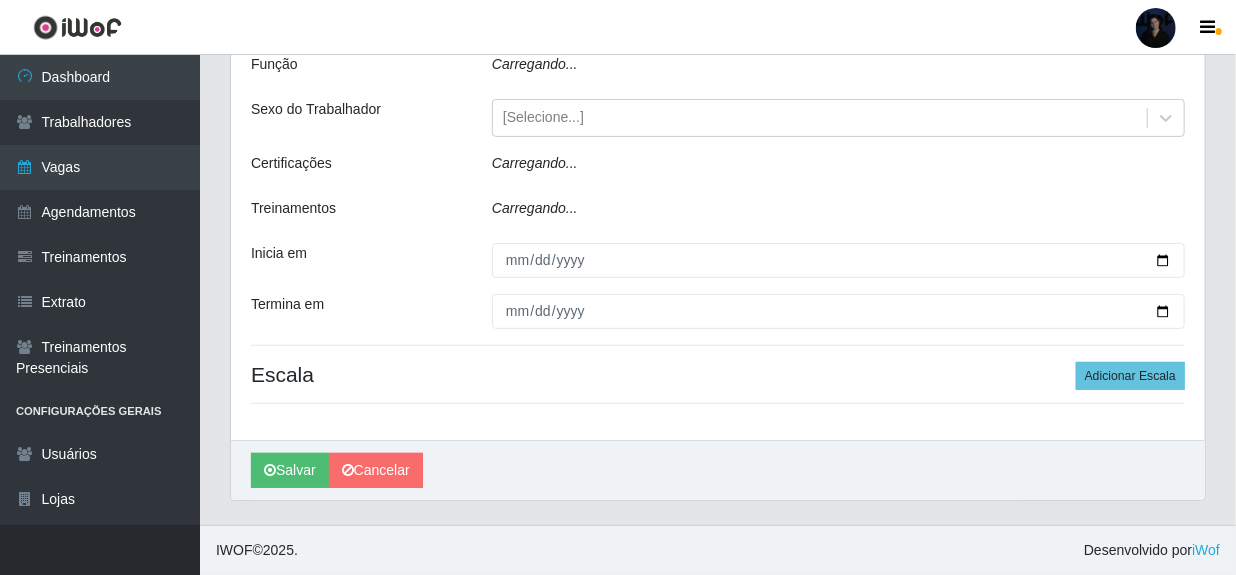 scroll, scrollTop: 37, scrollLeft: 0, axis: vertical 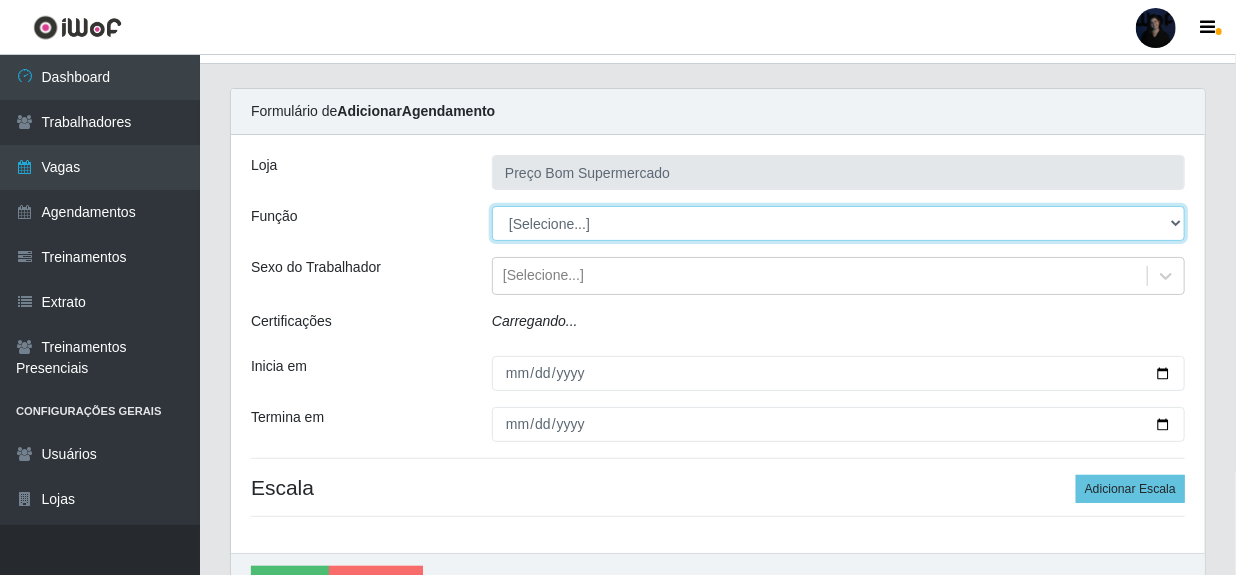 click on "[Selecione...] ASG ASG + ASG ++ Auxiliar de Depósito Balconista de Açougue Balconista de Açougue + Balconista de Açougue ++ Embalador Embalador + Embalador ++ Operador de Caixa Operador de Caixa + Operador de Caixa ++ Operador de Loja Operador de Loja + Operador de Loja ++ Repositor Repositor + Repositor ++ Repositor de Hortifruti Repositor de Hortifruti + Repositor de Hortifruti ++" at bounding box center (838, 223) 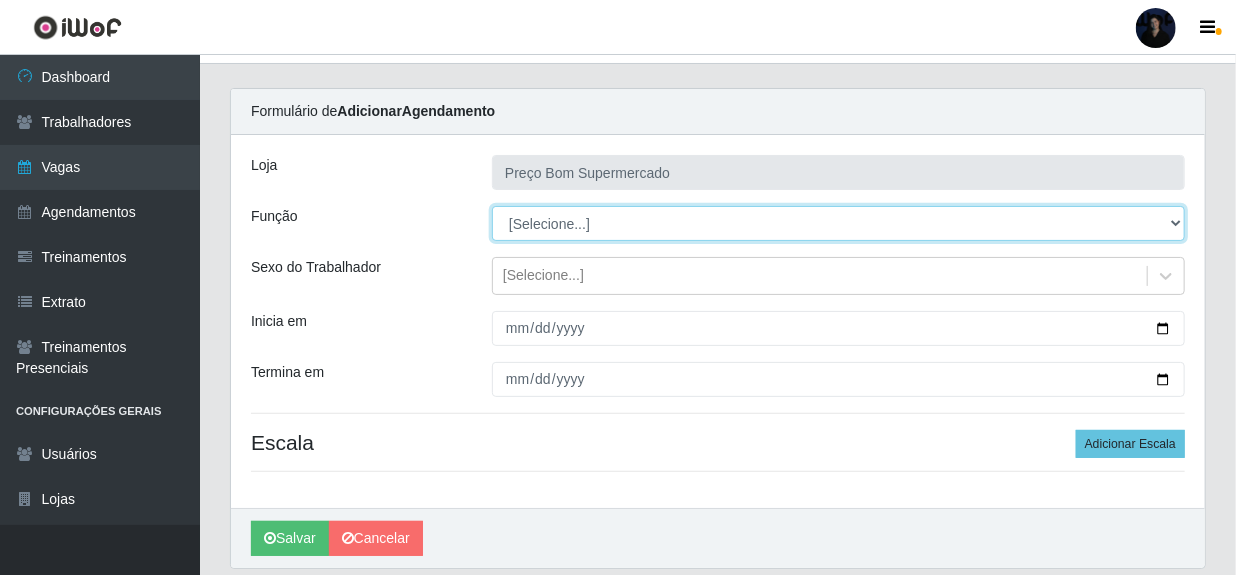 select on "72" 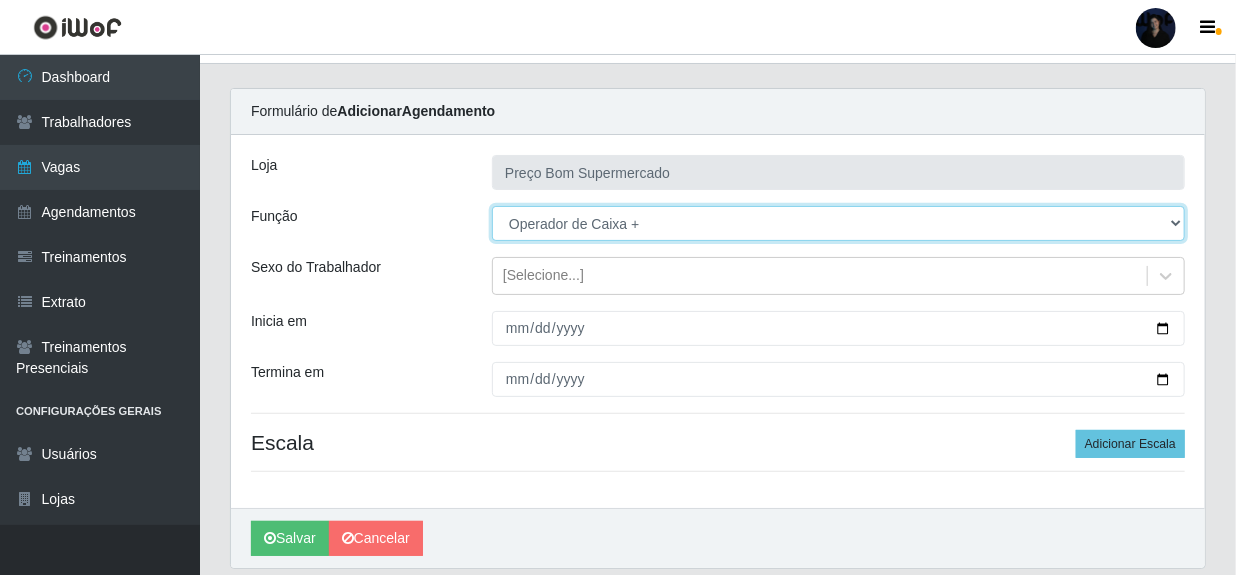 click on "[Selecione...] ASG ASG + ASG ++ Auxiliar de Depósito Balconista de Açougue Balconista de Açougue + Balconista de Açougue ++ Embalador Embalador + Embalador ++ Operador de Caixa Operador de Caixa + Operador de Caixa ++ Operador de Loja Operador de Loja + Operador de Loja ++ Repositor Repositor + Repositor ++ Repositor de Hortifruti Repositor de Hortifruti + Repositor de Hortifruti ++" at bounding box center [838, 223] 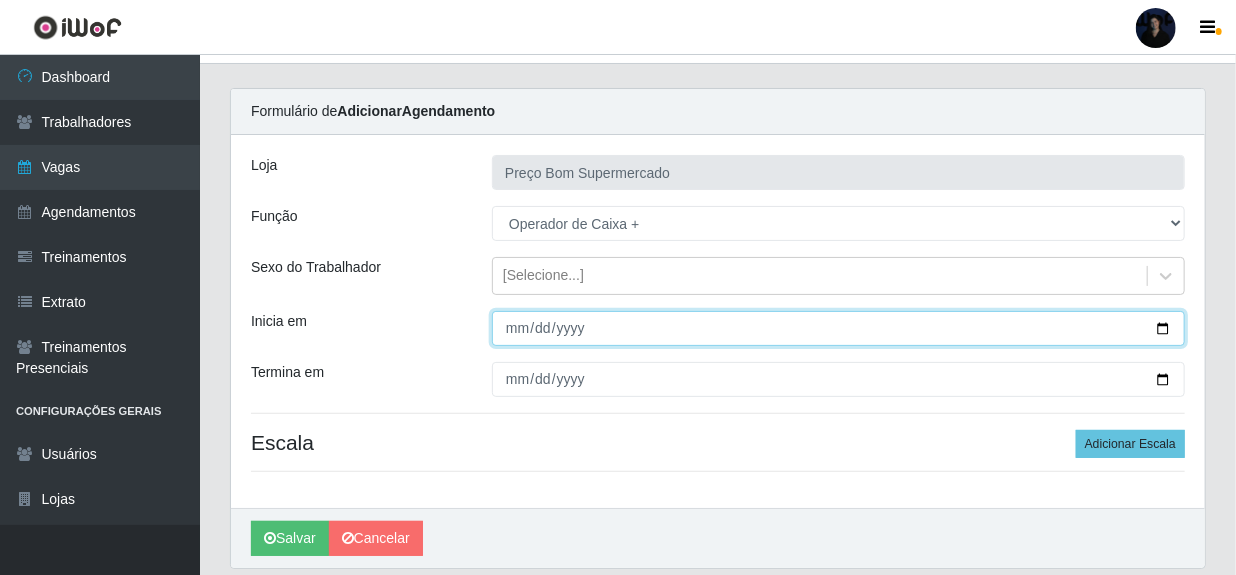 click on "Inicia em" at bounding box center (838, 328) 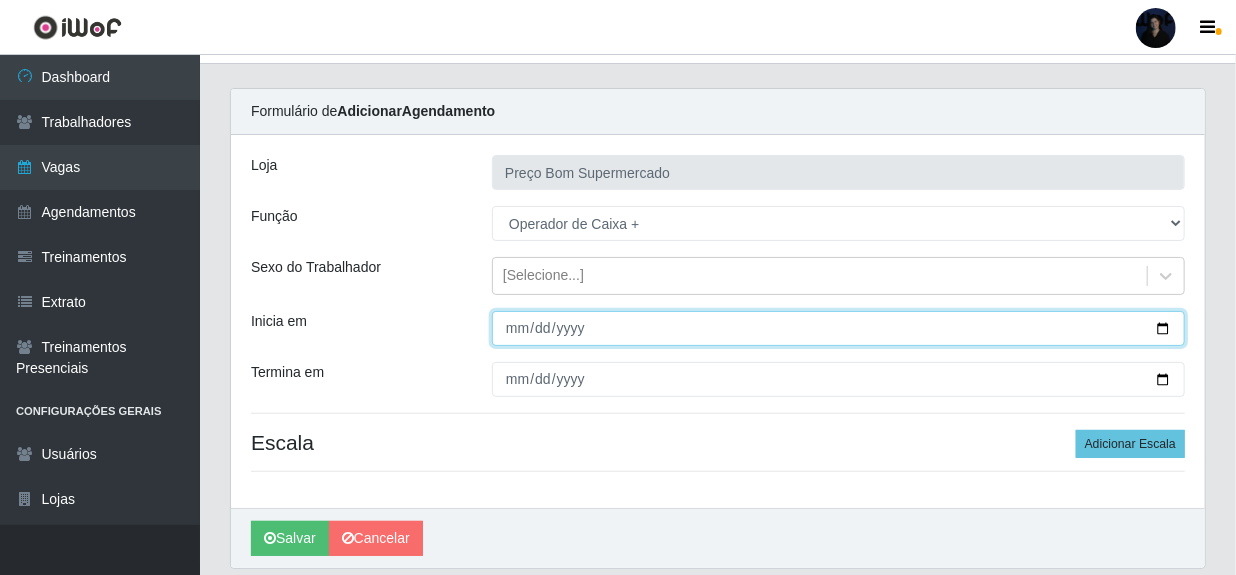 click on "Inicia em" at bounding box center (838, 328) 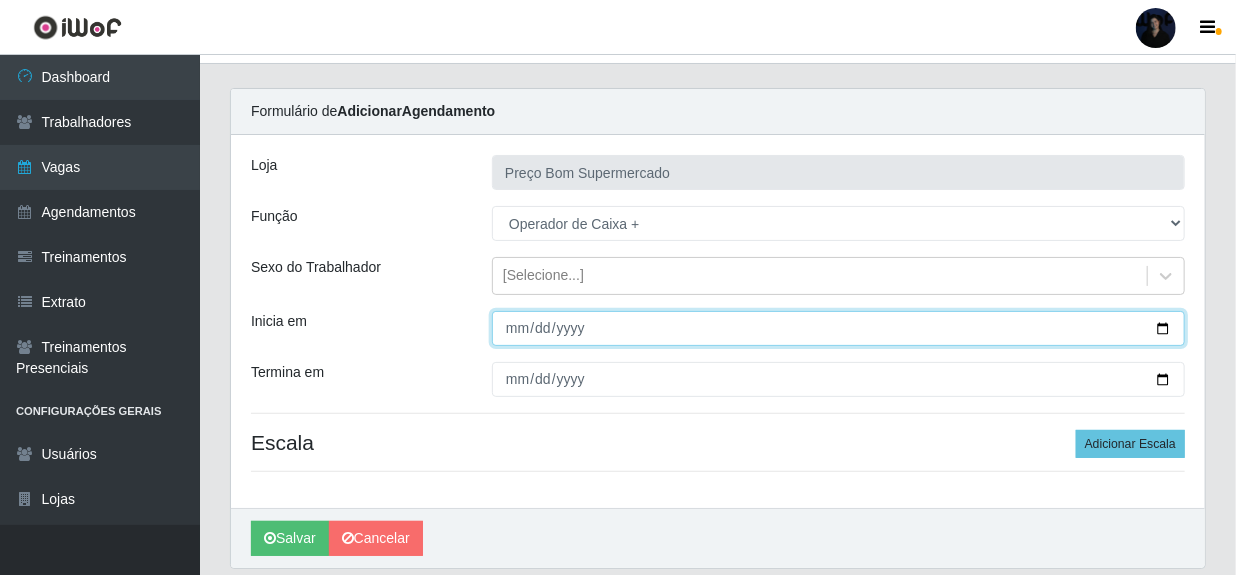 type on "[DATE]" 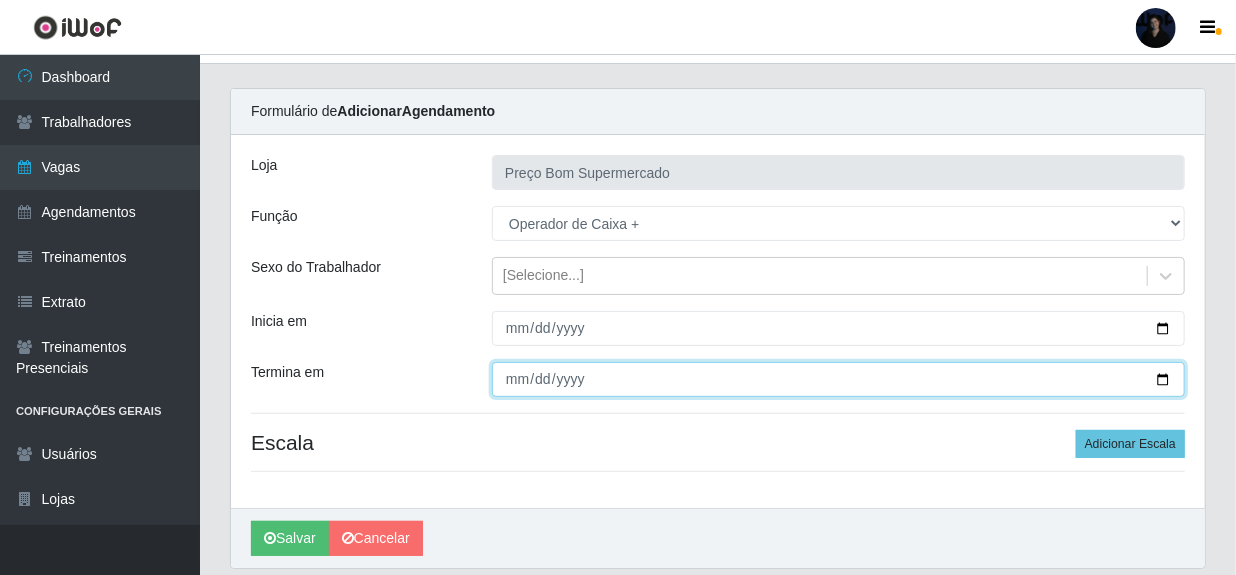 click on "Termina em" at bounding box center [838, 379] 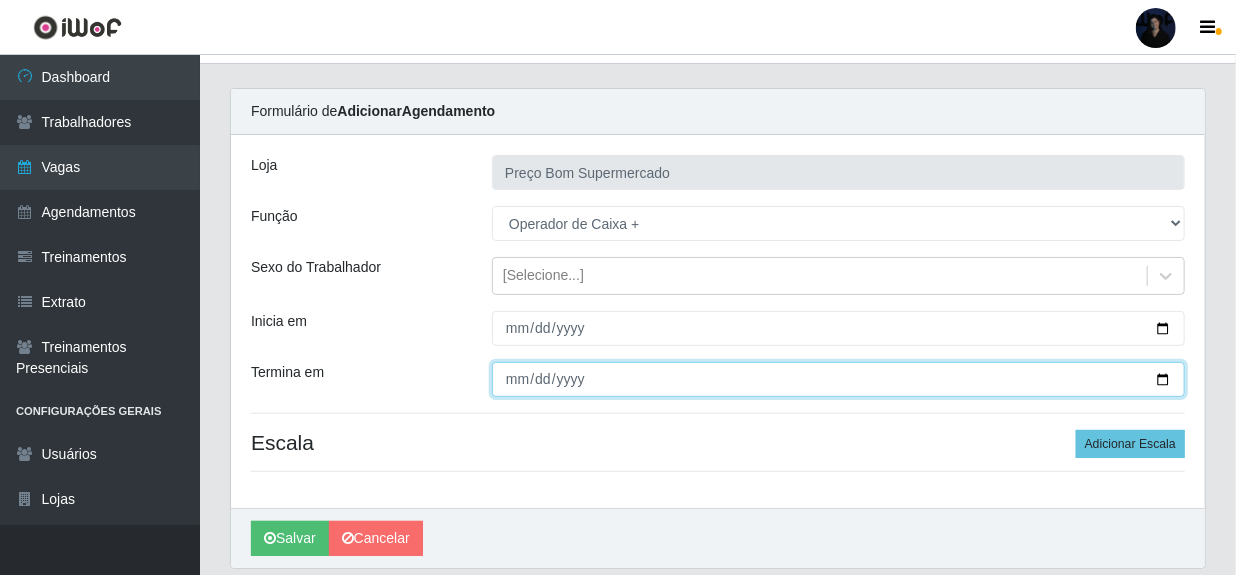 type on "[DATE]" 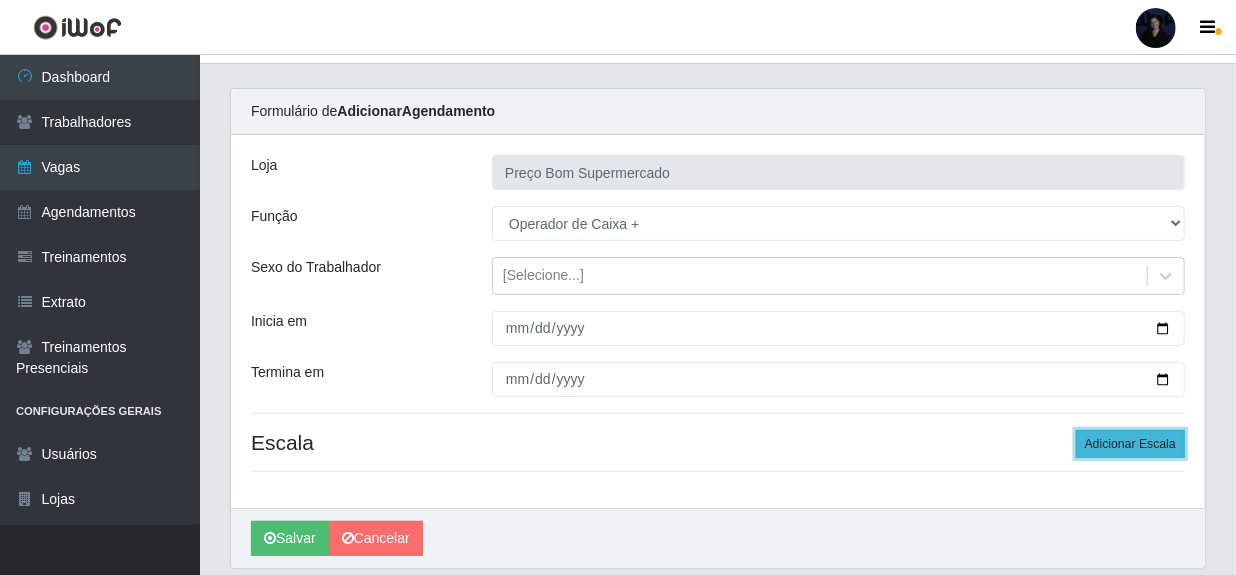 click on "Adicionar Escala" at bounding box center (1130, 444) 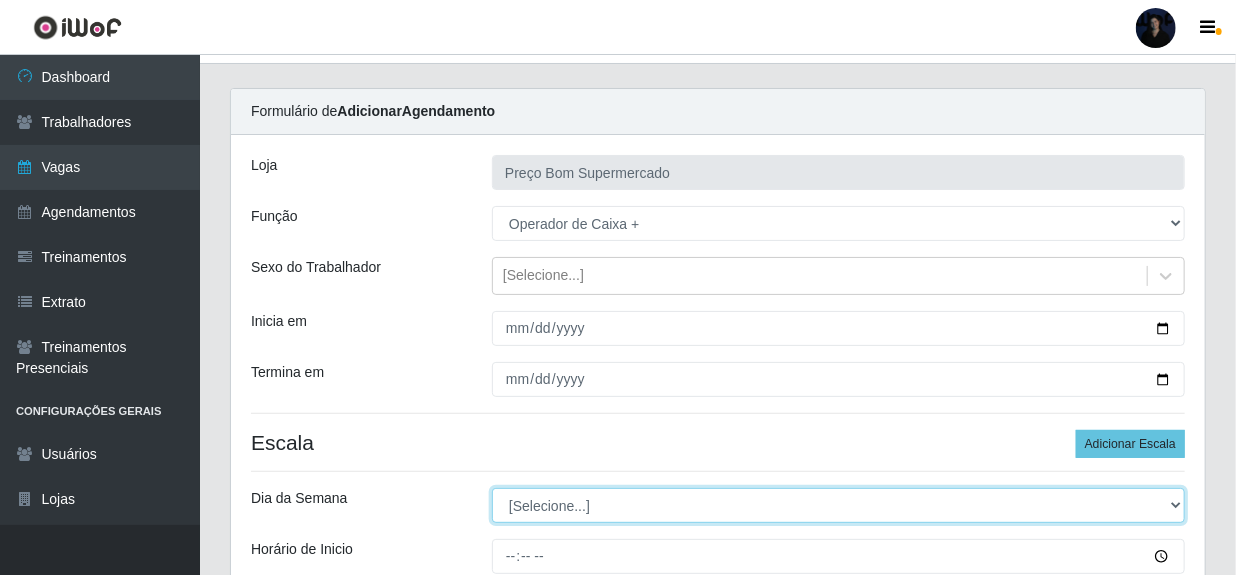 click on "[Selecione...] Segunda Terça Quarta Quinta Sexta Sábado Domingo" at bounding box center [838, 505] 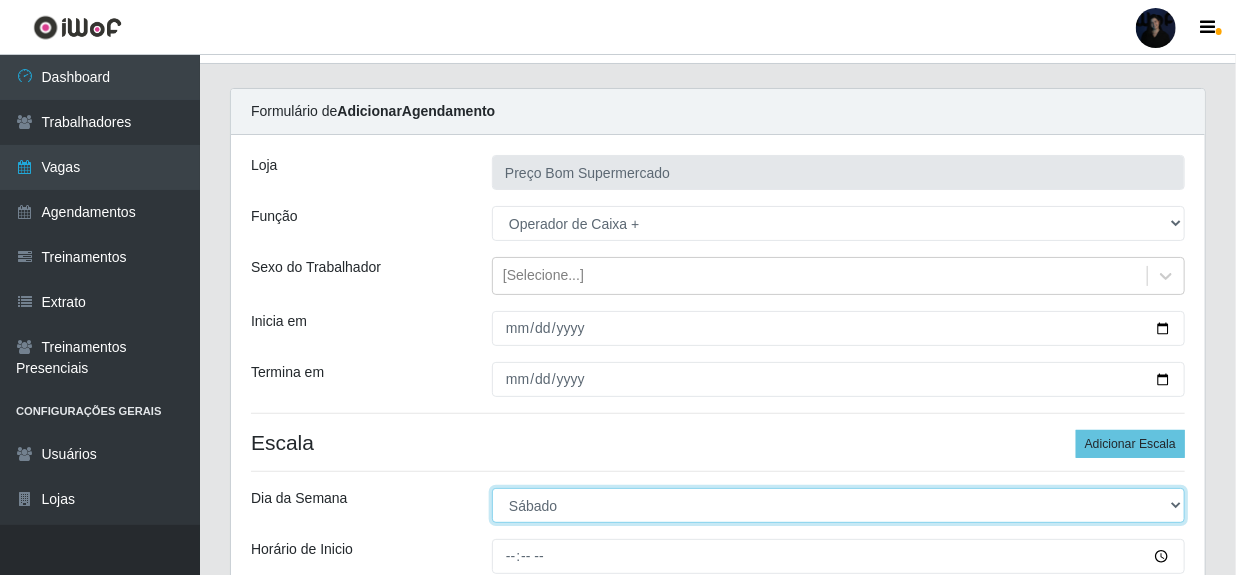 click on "[Selecione...] Segunda Terça Quarta Quinta Sexta Sábado Domingo" at bounding box center [838, 505] 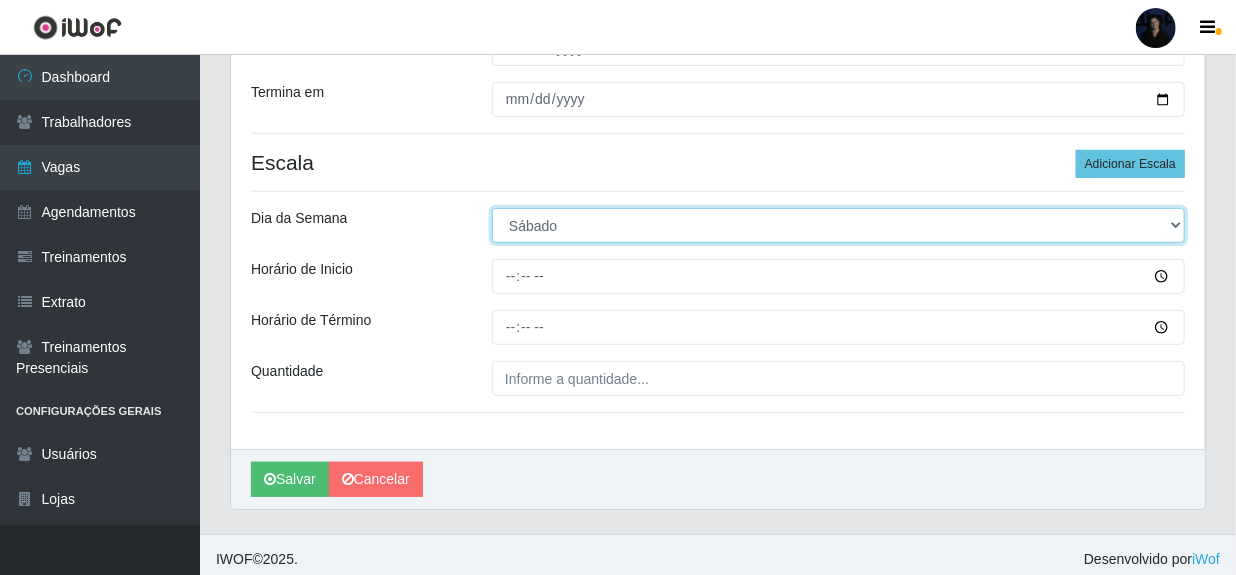 scroll, scrollTop: 324, scrollLeft: 0, axis: vertical 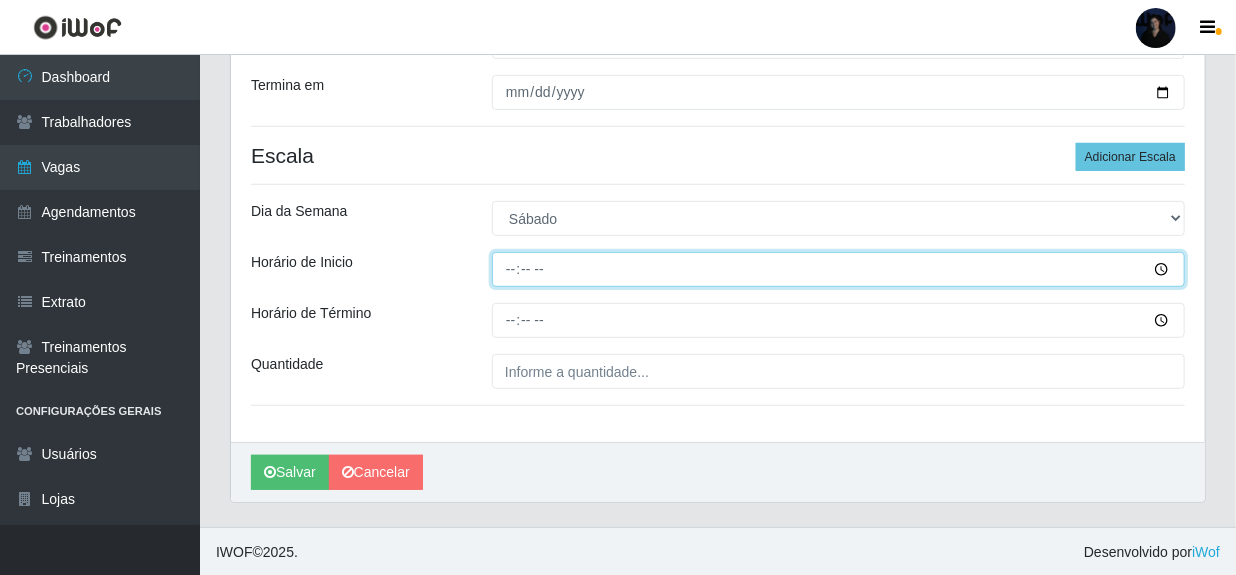 click on "Horário de Inicio" at bounding box center [838, 269] 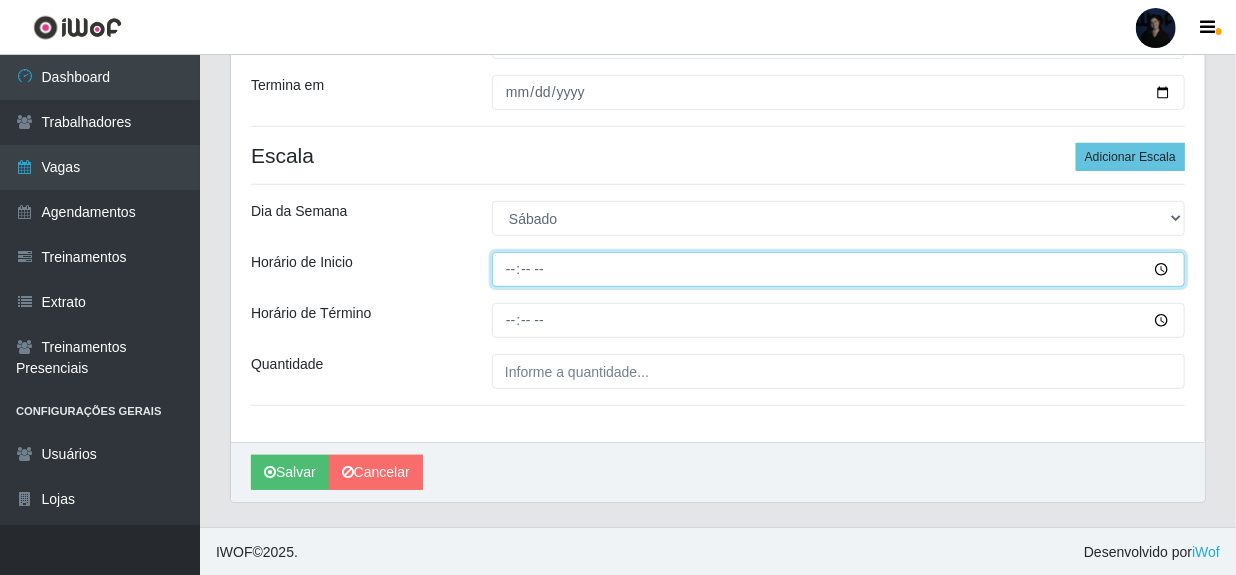 type on "13:30" 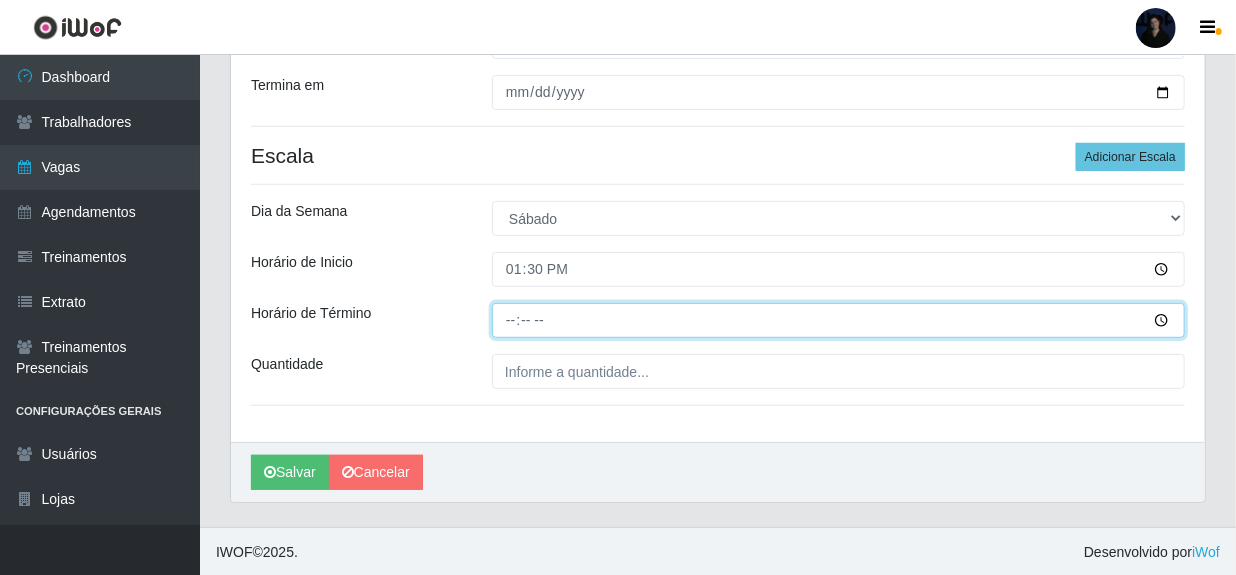 click on "Horário de Término" at bounding box center [838, 320] 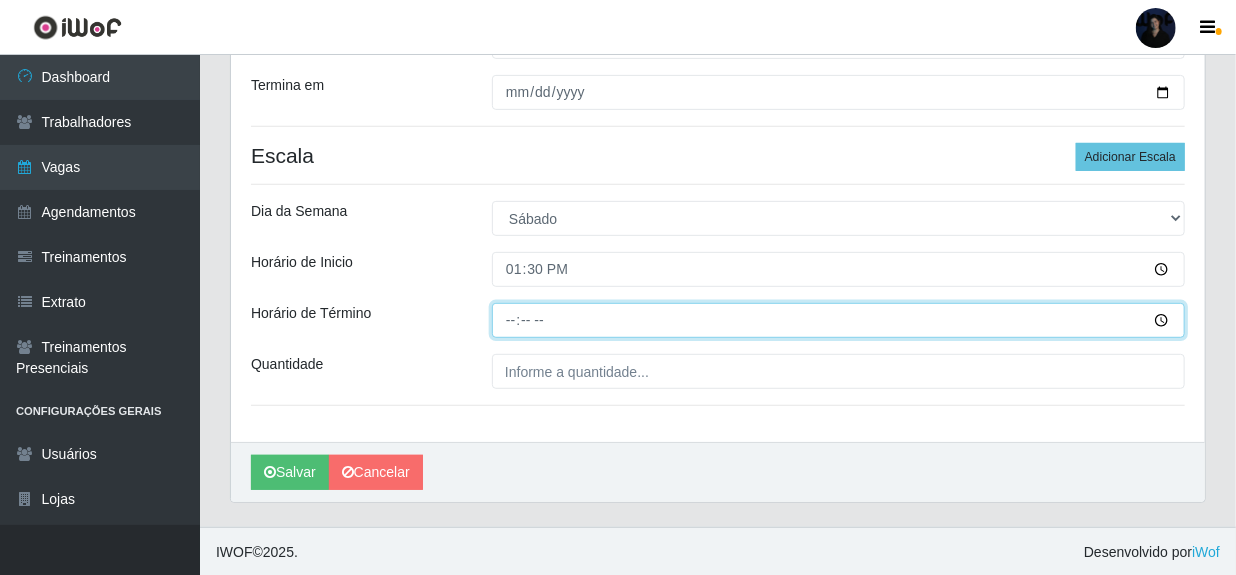 type on "19:30" 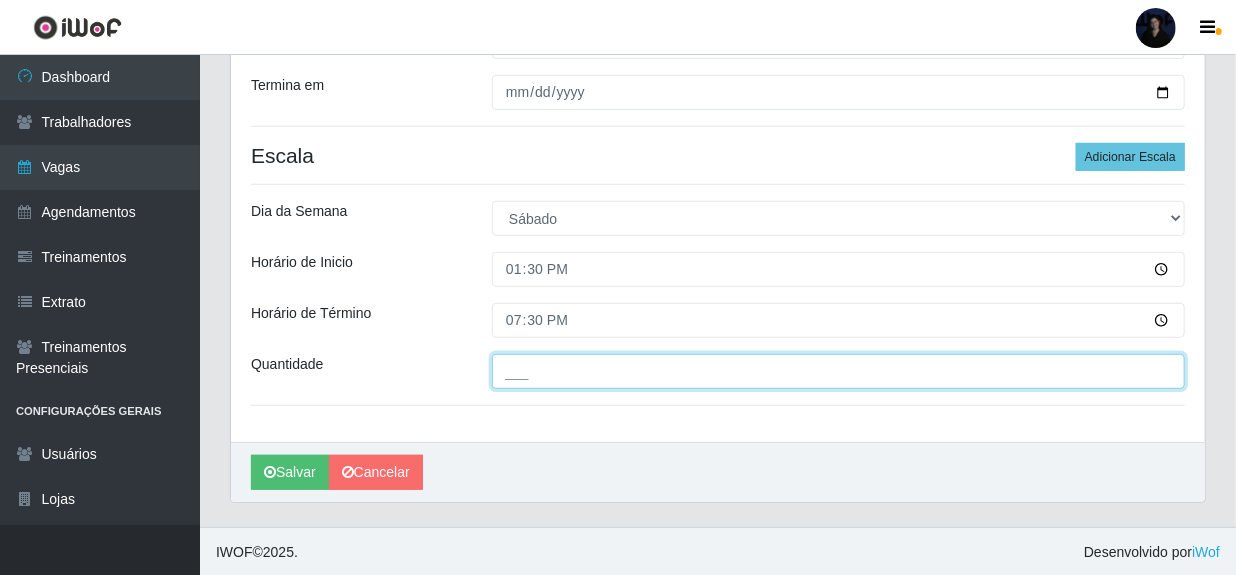 click on "___" at bounding box center (838, 371) 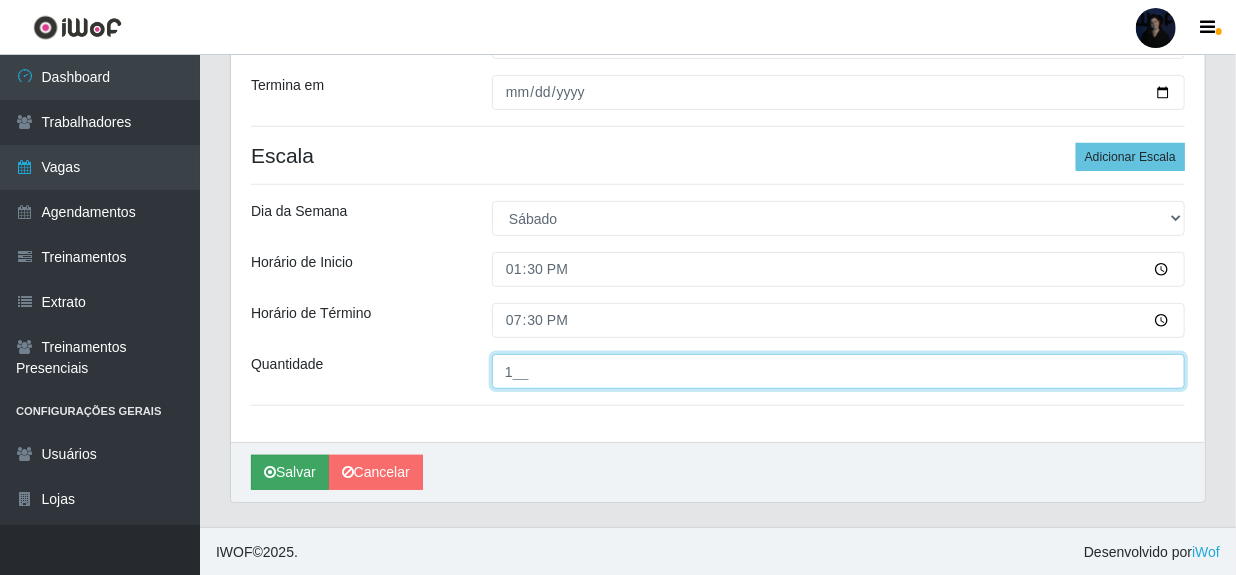 type on "1__" 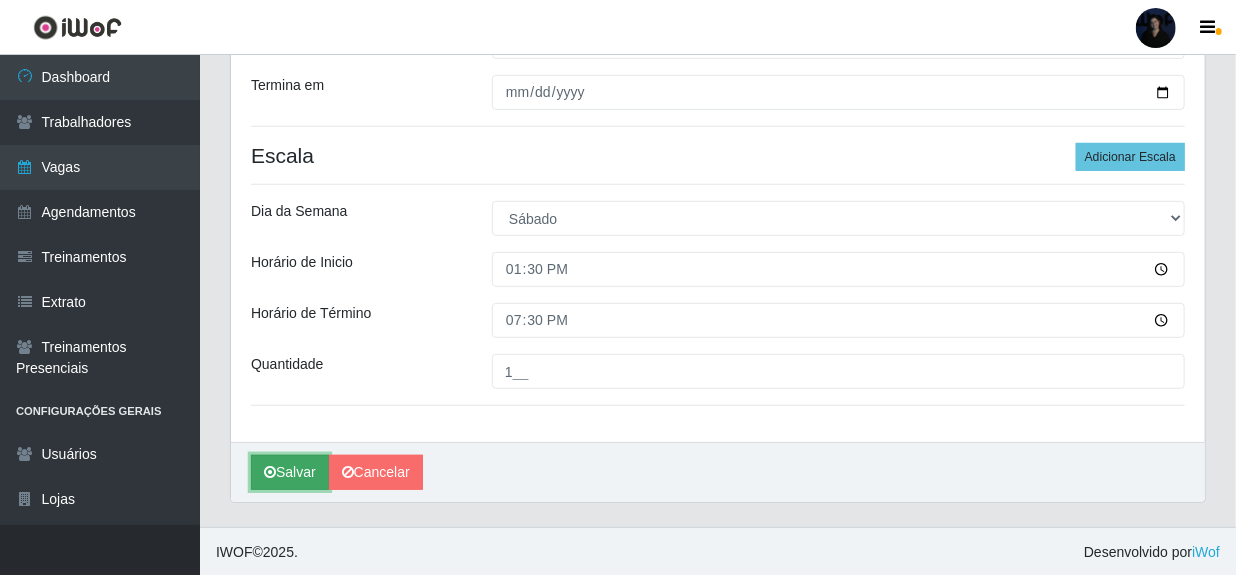 click on "Salvar" at bounding box center [290, 472] 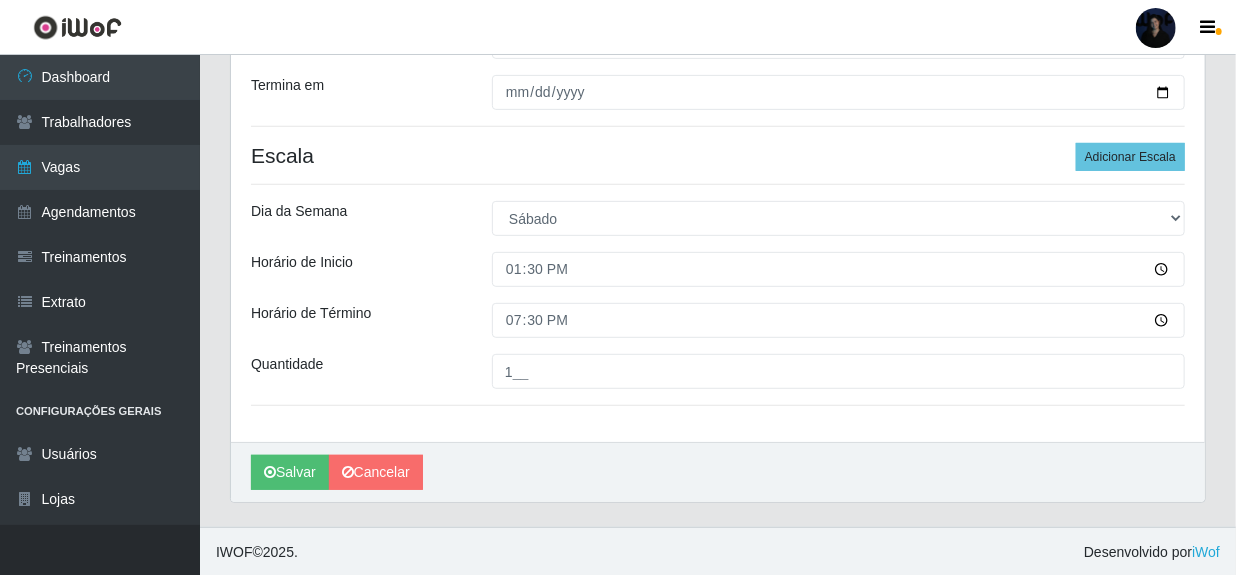scroll, scrollTop: 0, scrollLeft: 0, axis: both 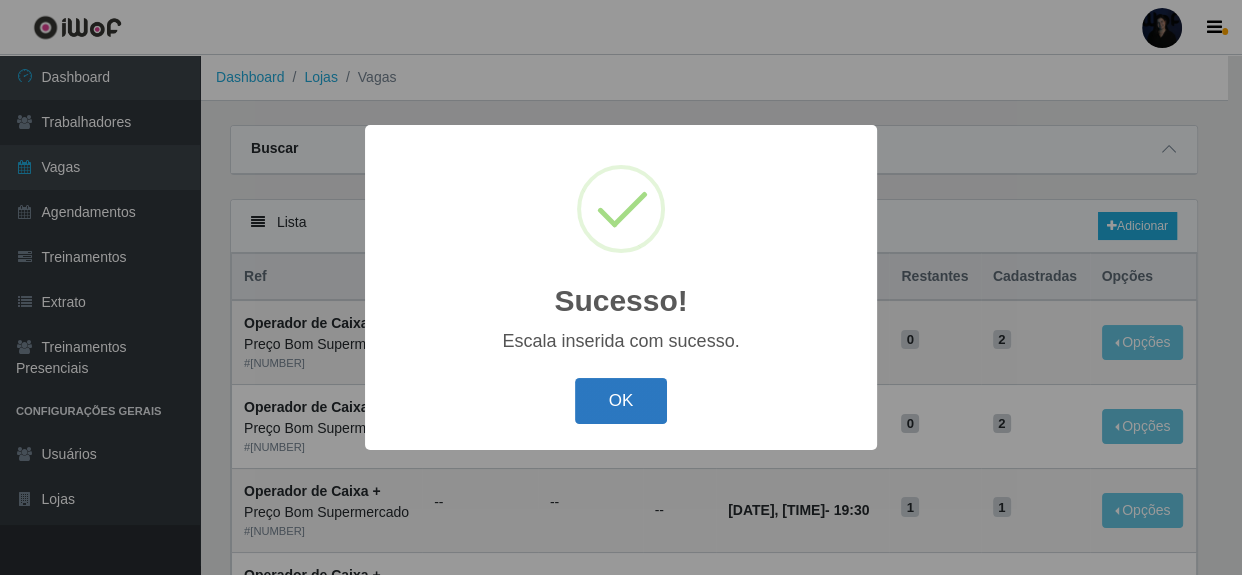 click on "OK" at bounding box center (621, 401) 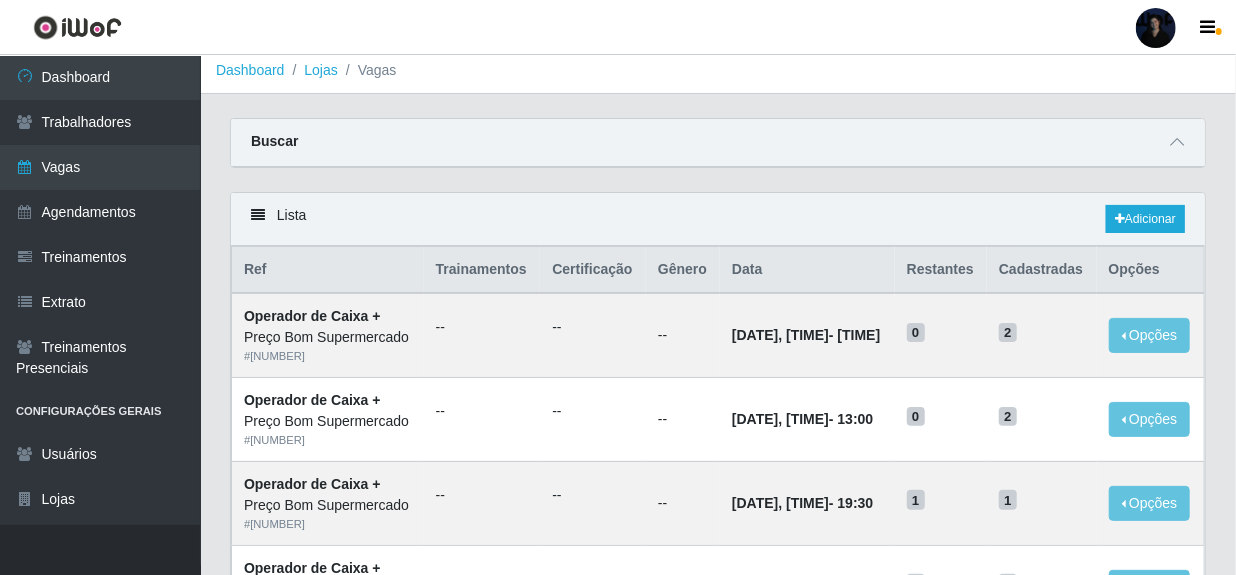 scroll, scrollTop: 0, scrollLeft: 0, axis: both 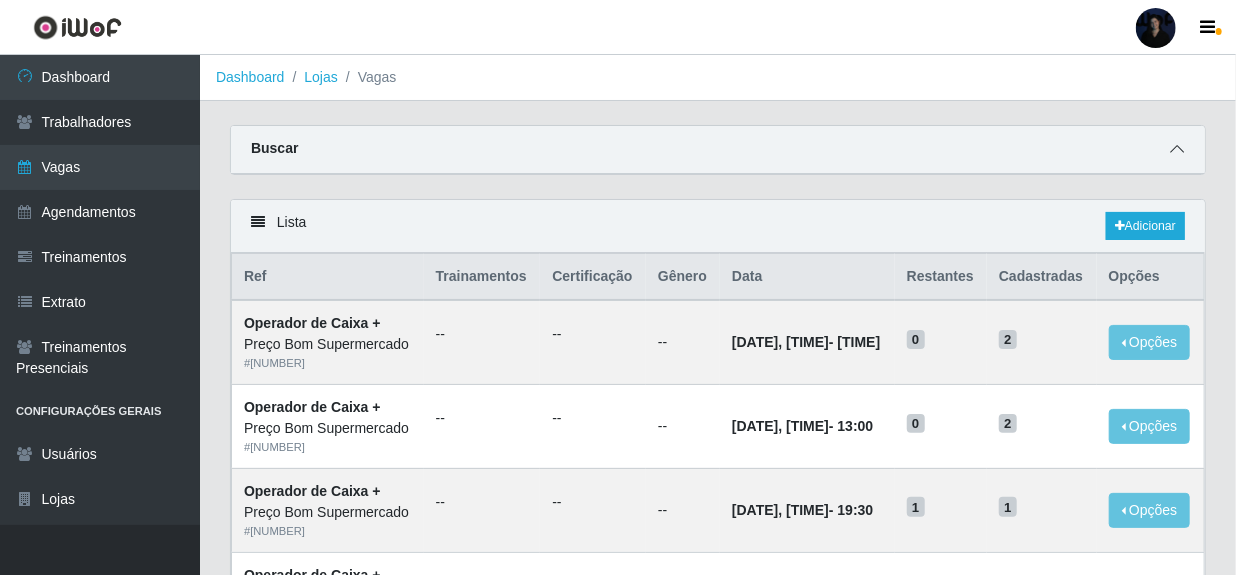 click at bounding box center [1177, 149] 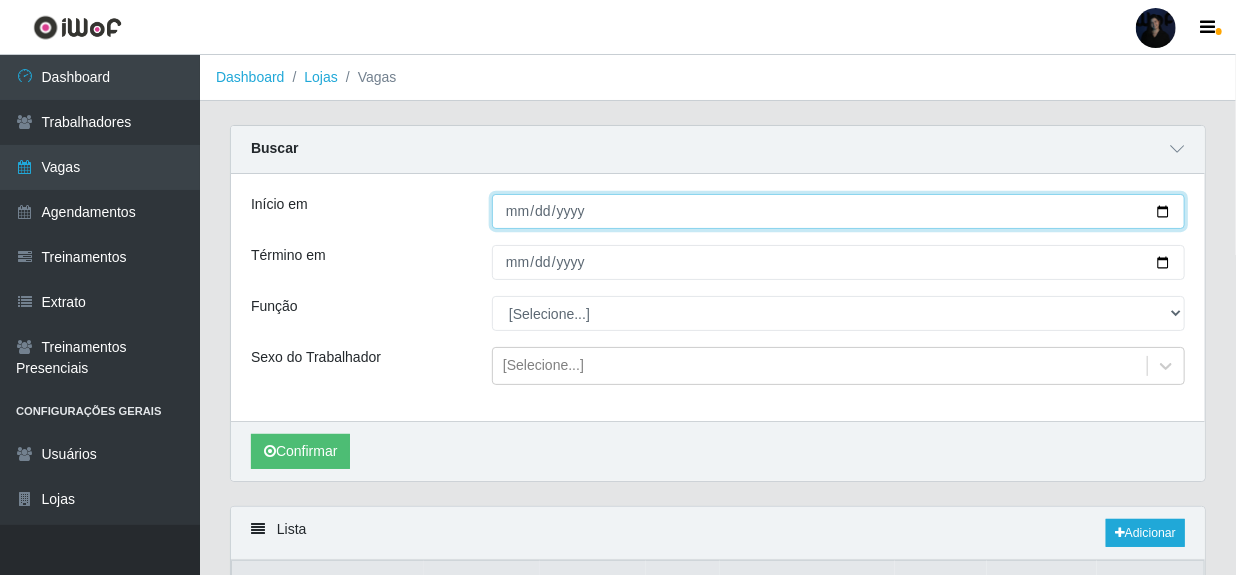 click on "[DATE]" at bounding box center (838, 211) 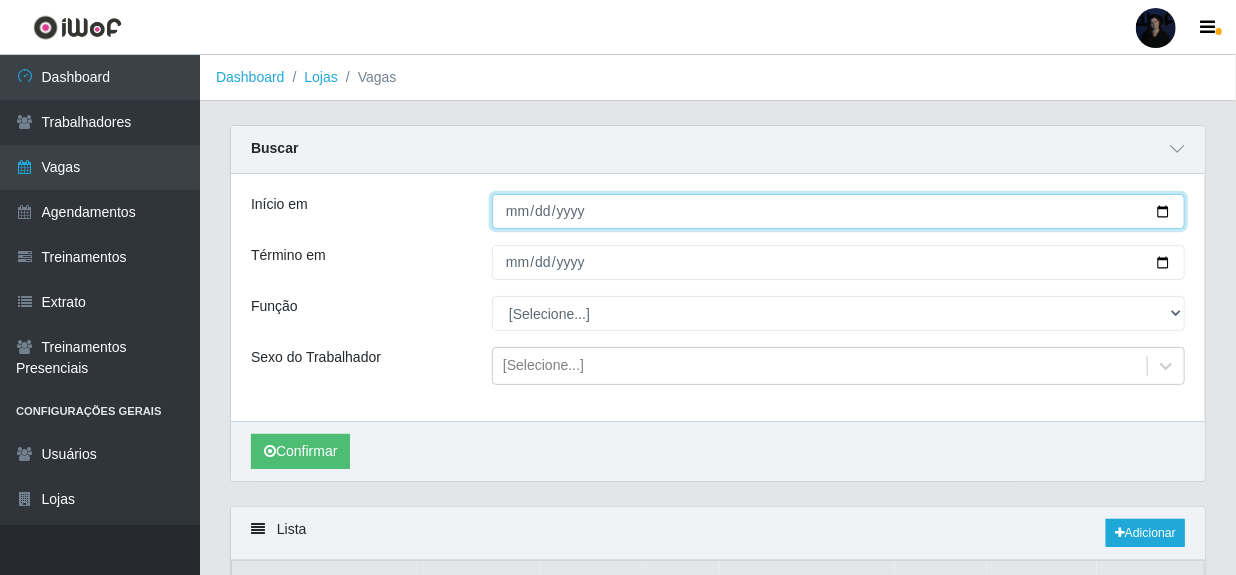 type on "[DATE]" 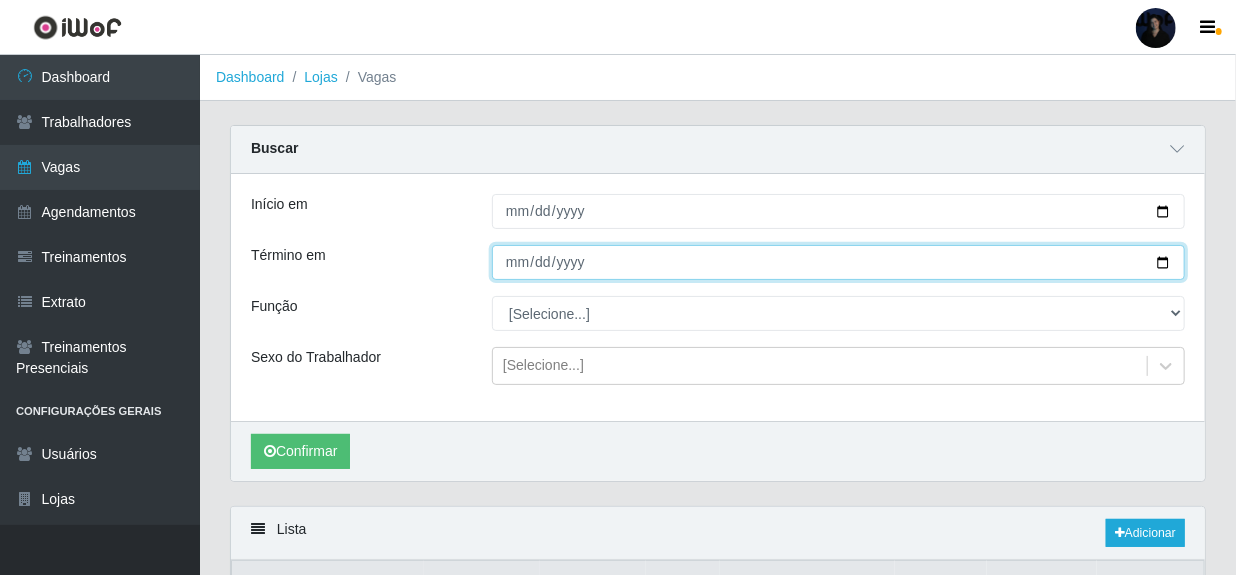 click on "[DATE]" at bounding box center [838, 262] 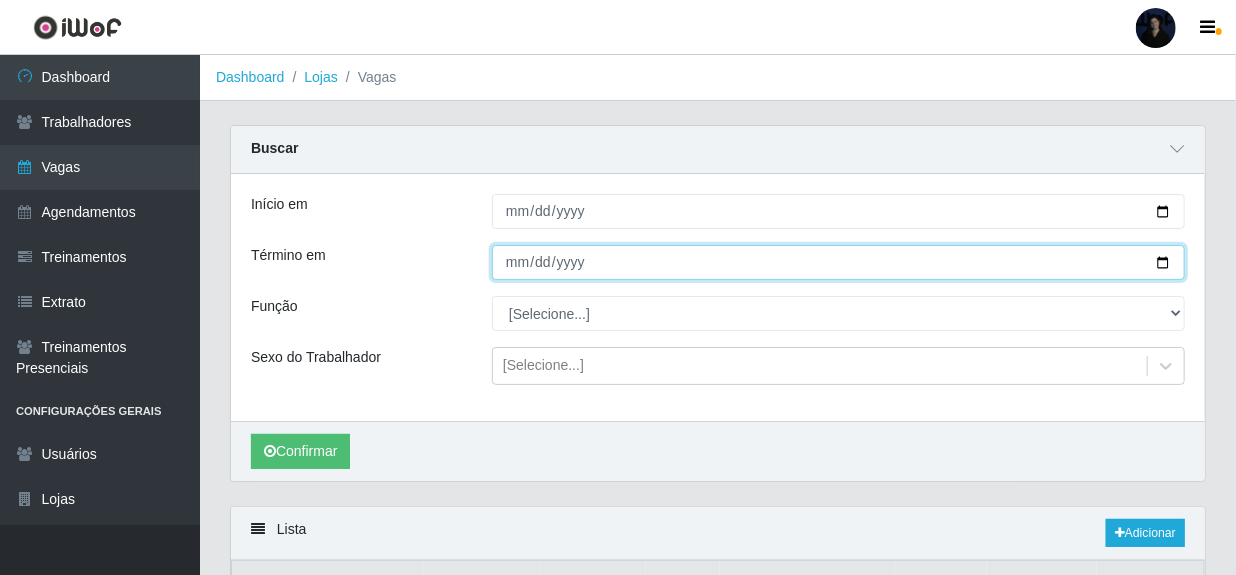 type on "[DATE]" 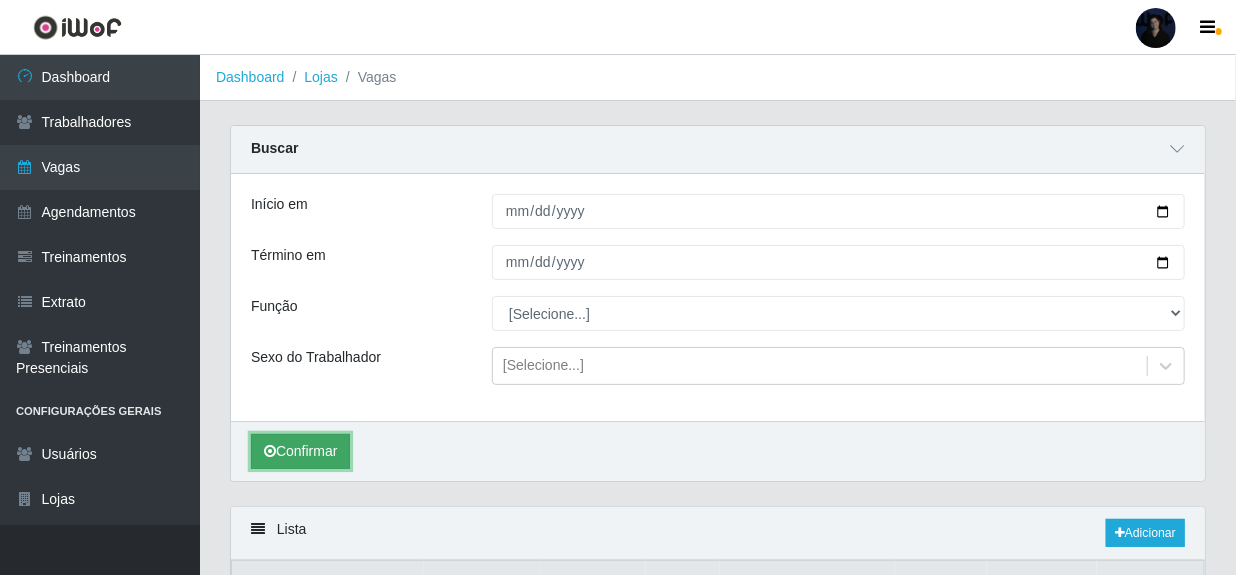 click on "Confirmar" at bounding box center [300, 451] 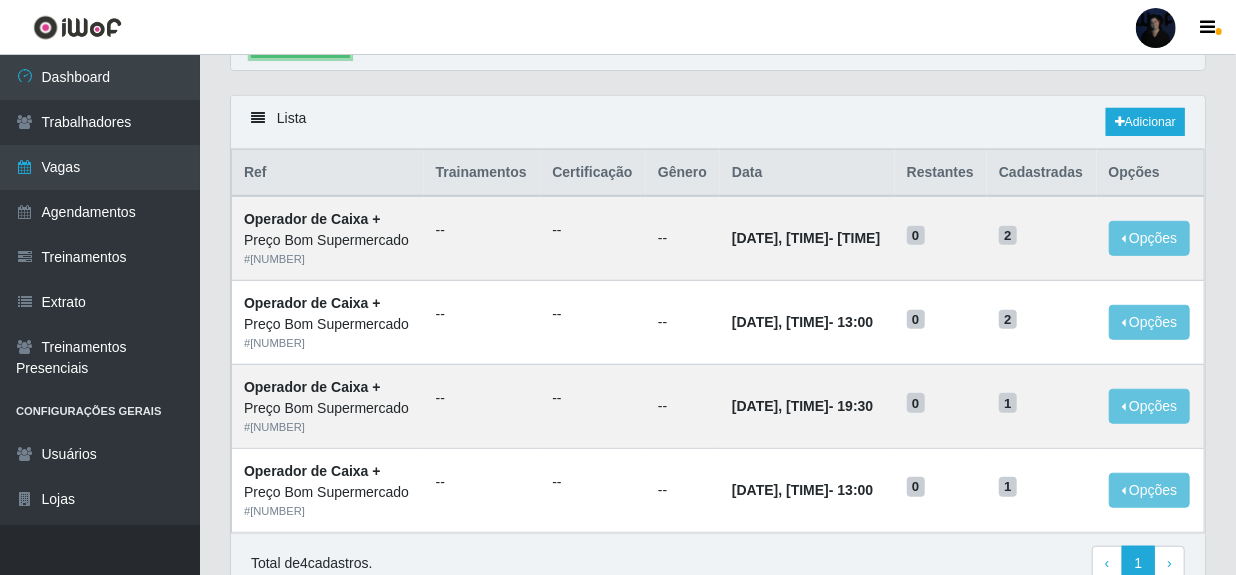 scroll, scrollTop: 48, scrollLeft: 0, axis: vertical 